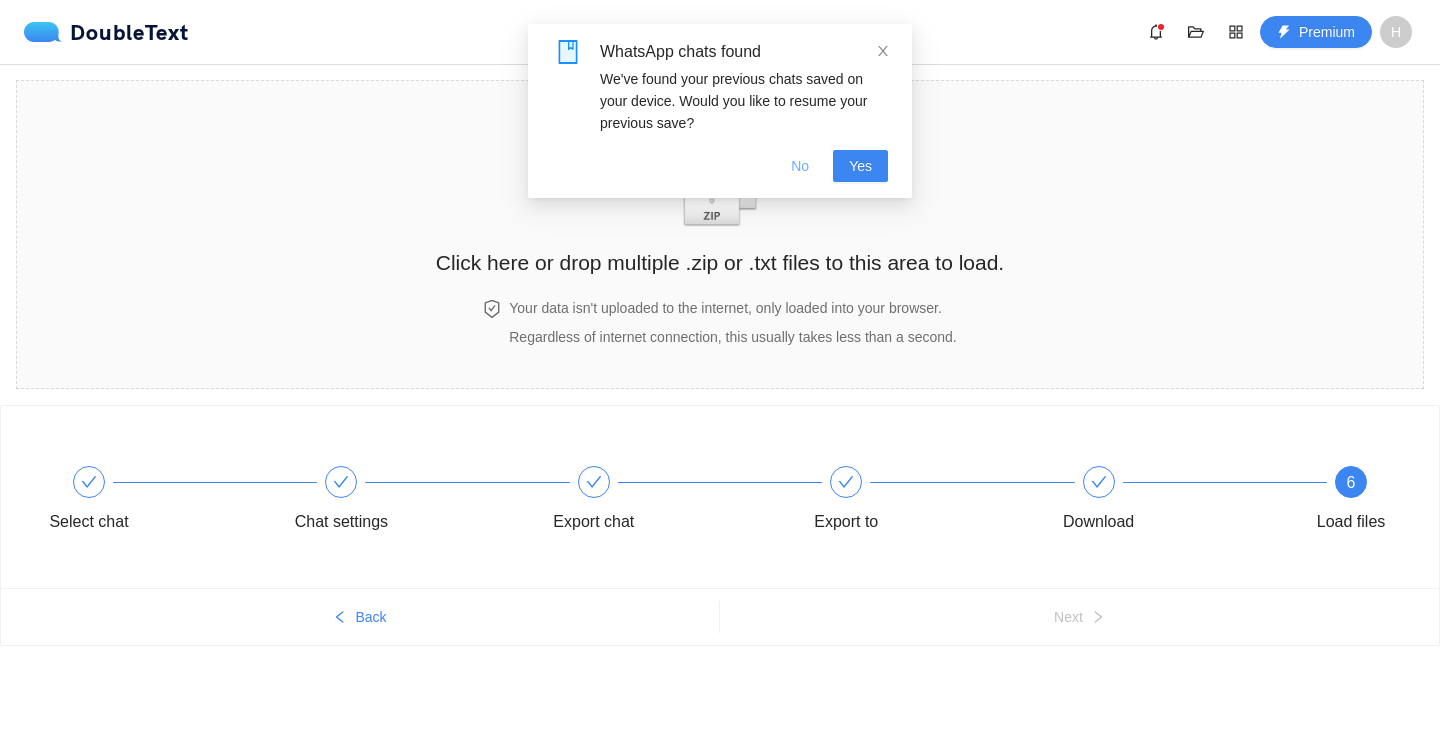 scroll, scrollTop: 0, scrollLeft: 0, axis: both 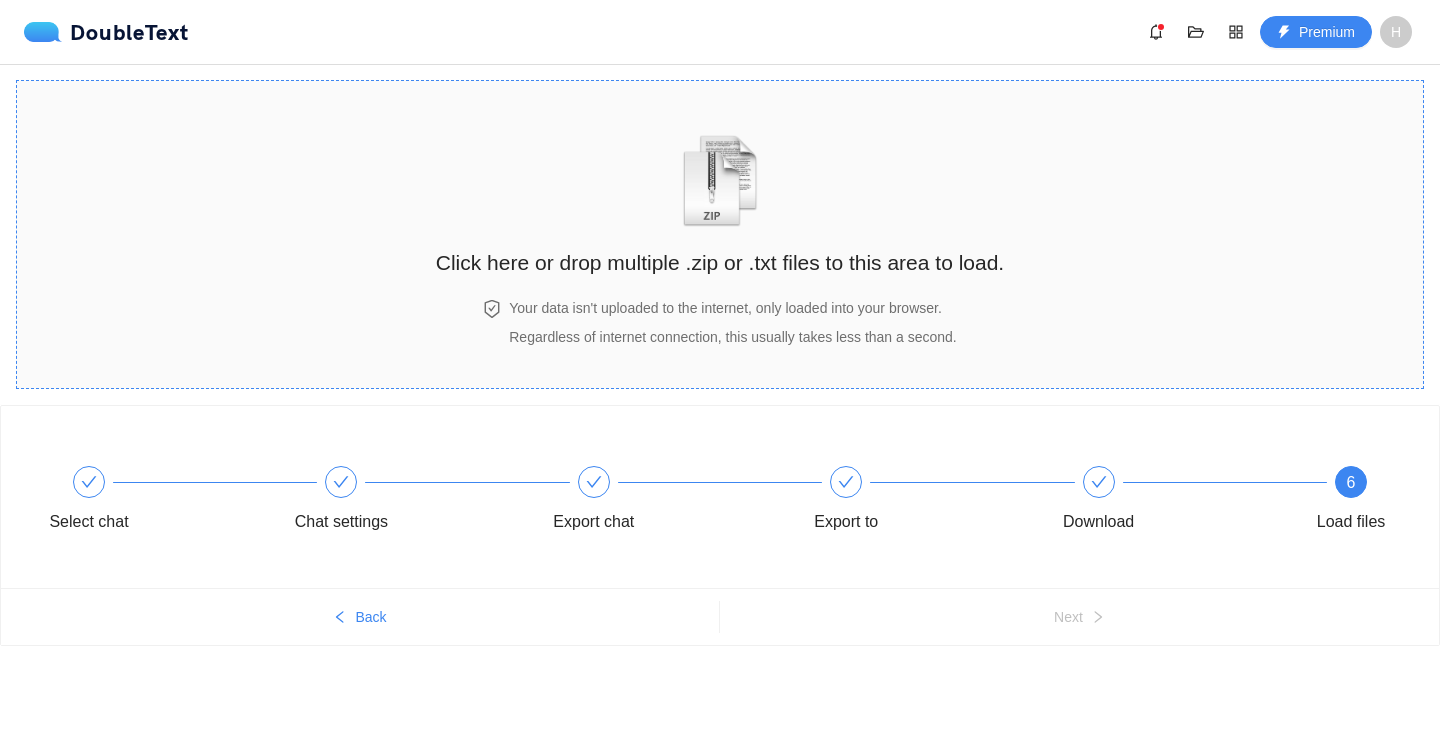 click on "Click here or drop multiple .zip or .txt files to this area to load." at bounding box center [720, 262] 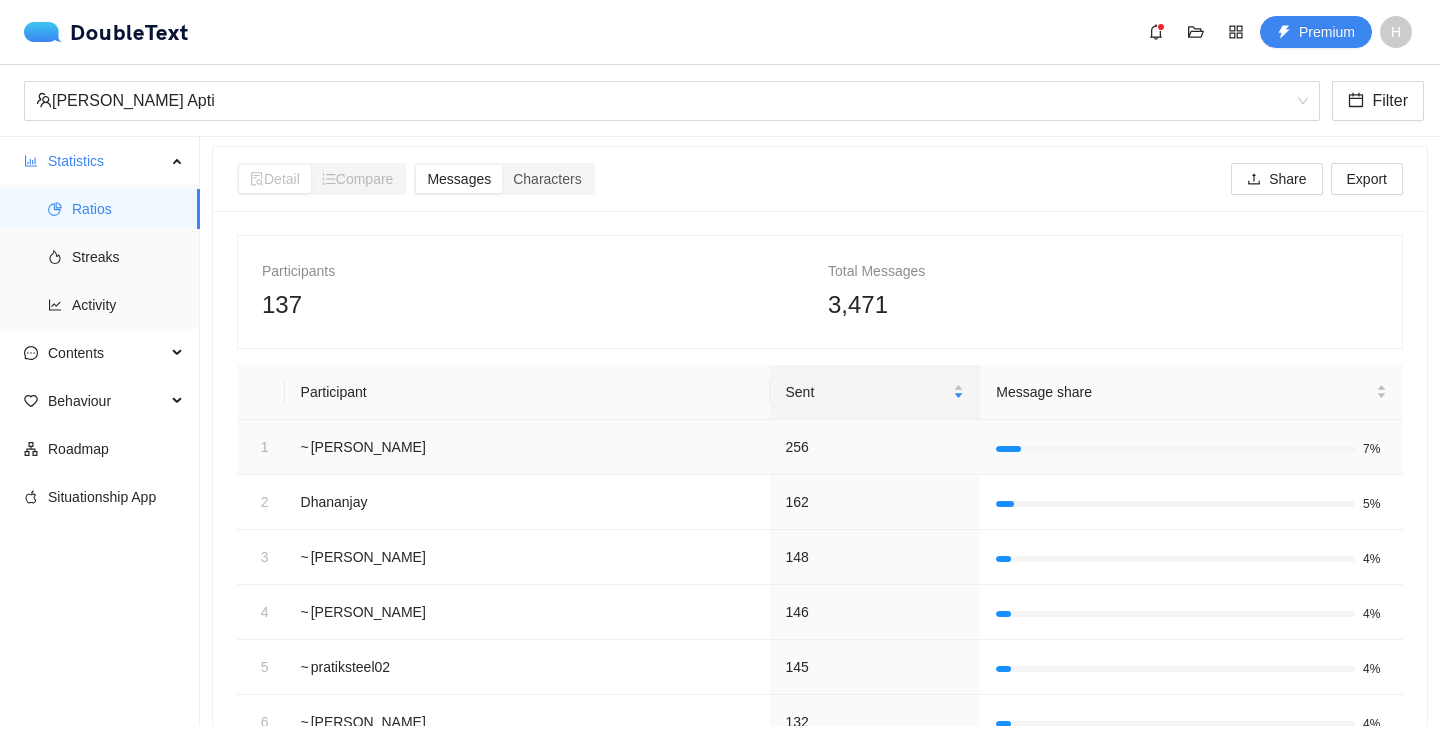 scroll, scrollTop: 0, scrollLeft: 0, axis: both 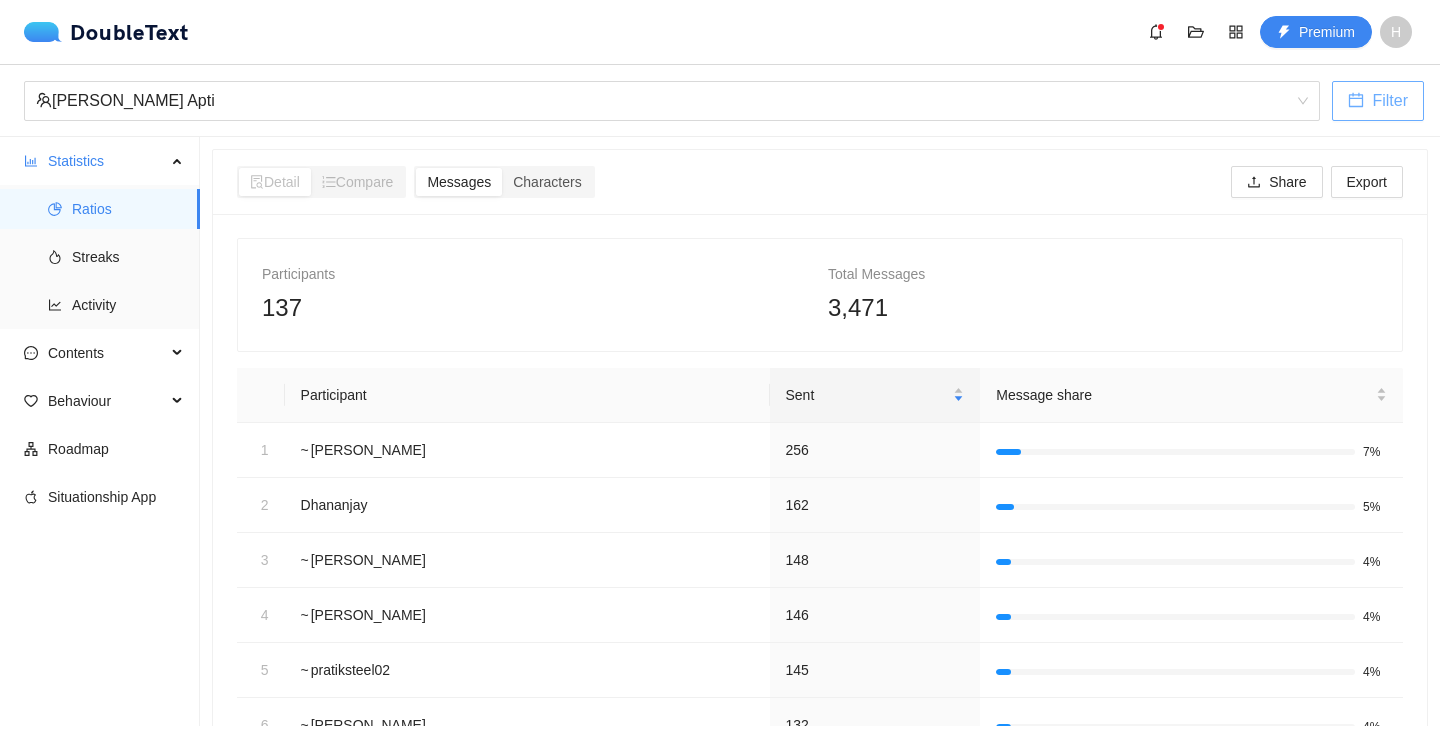 click on "Filter" at bounding box center (1378, 101) 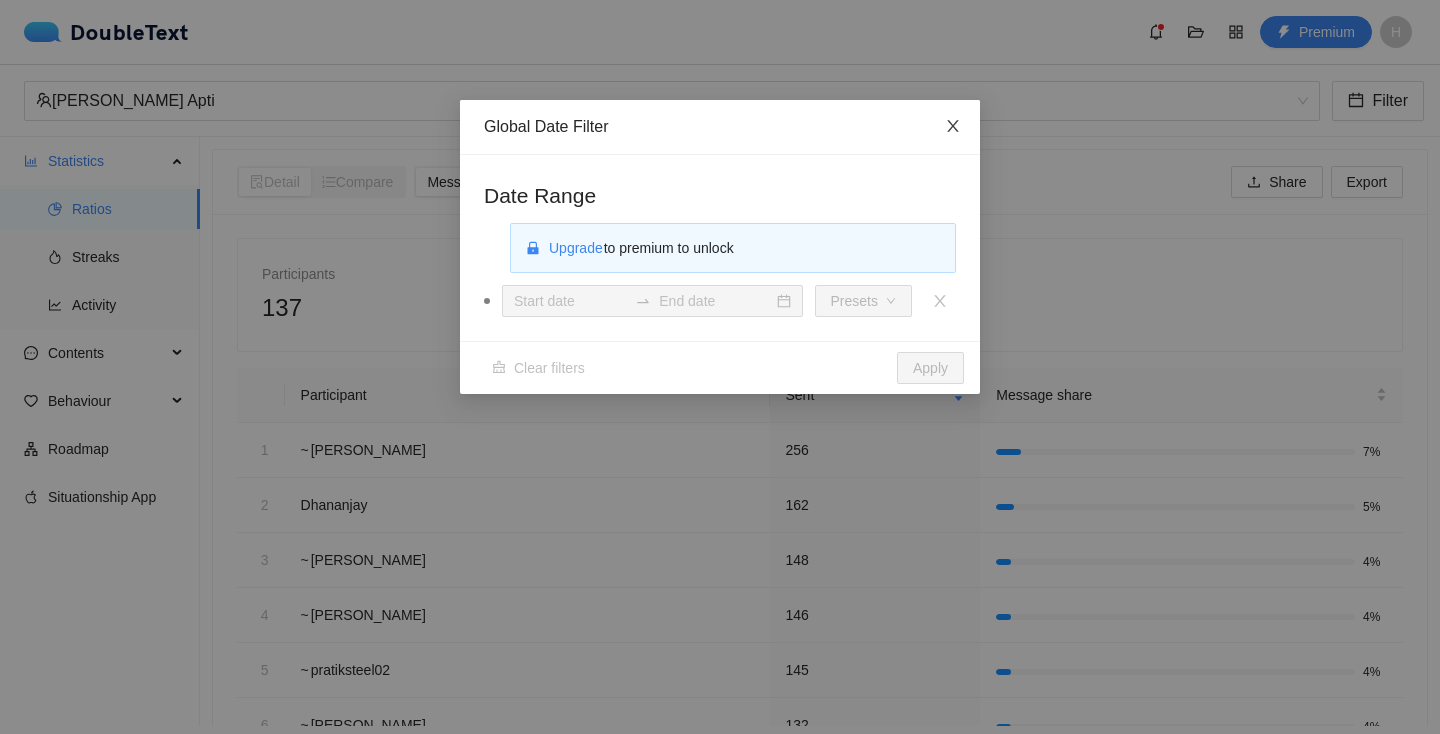 click 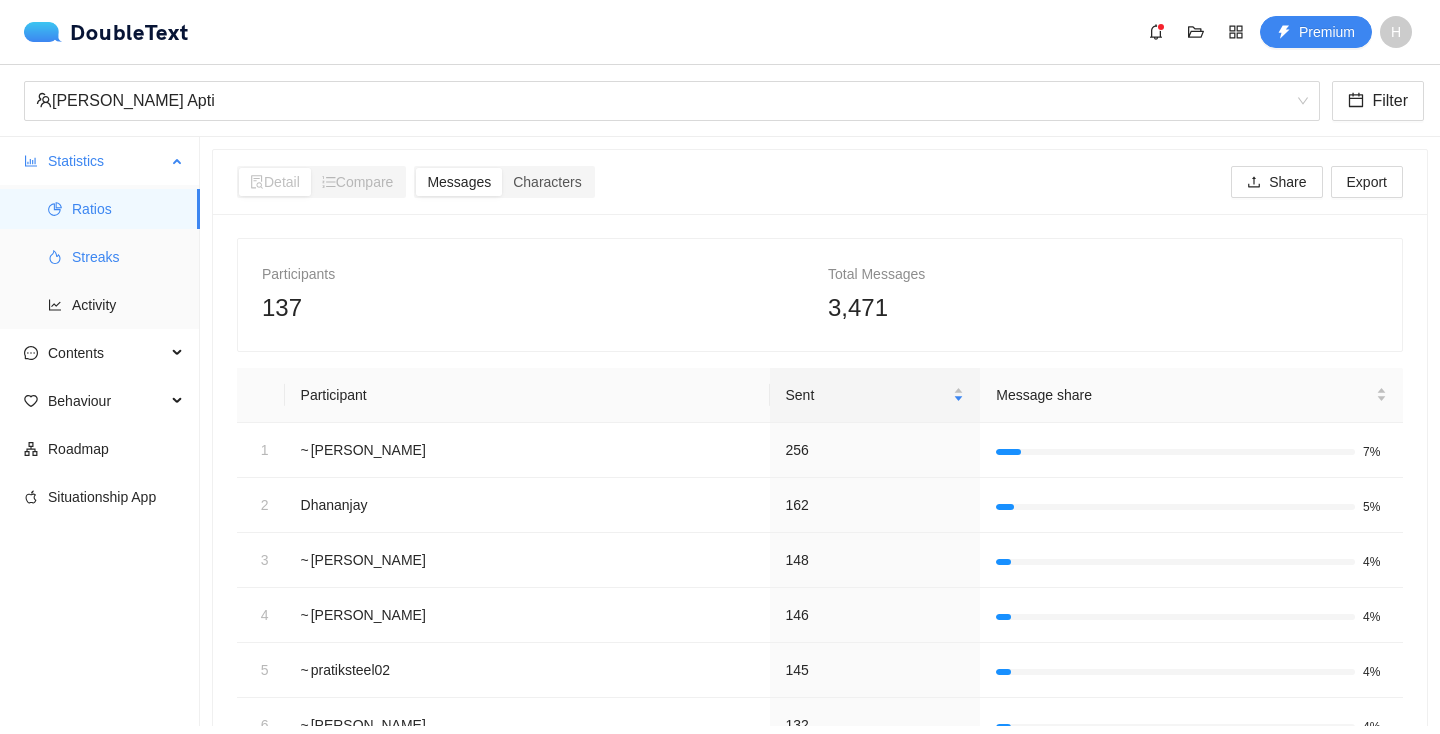click on "Streaks" at bounding box center [128, 257] 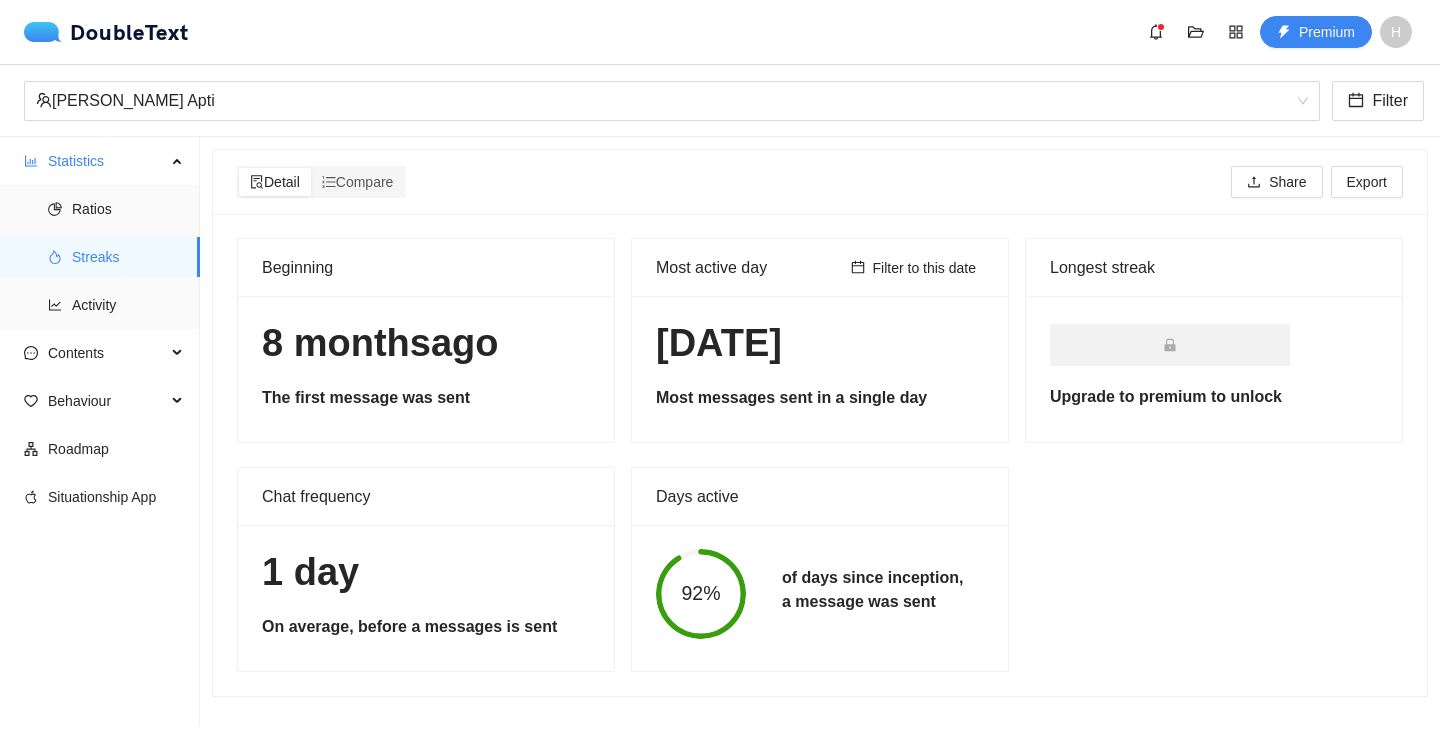 click on "[DATE] The first message was sent" at bounding box center [426, 369] 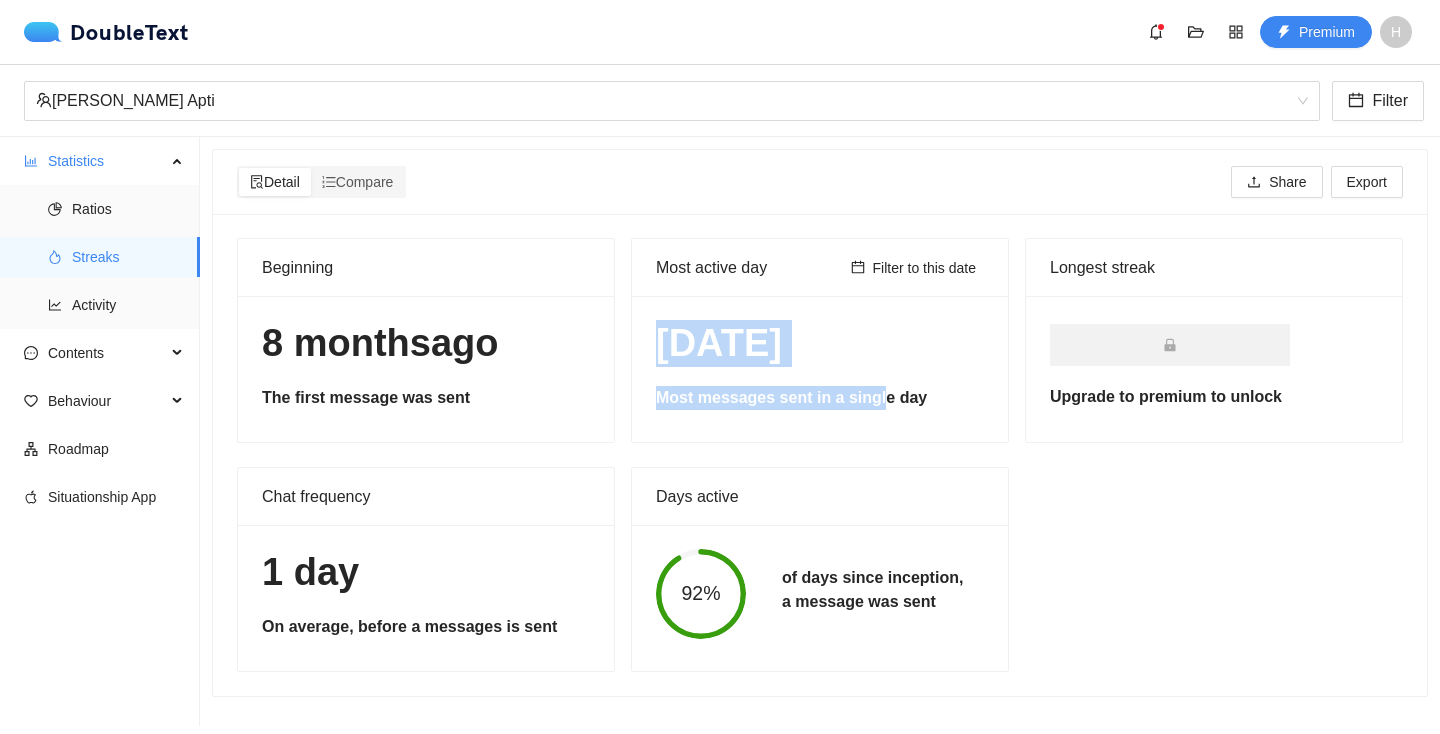 drag, startPoint x: 658, startPoint y: 346, endPoint x: 880, endPoint y: 396, distance: 227.56097 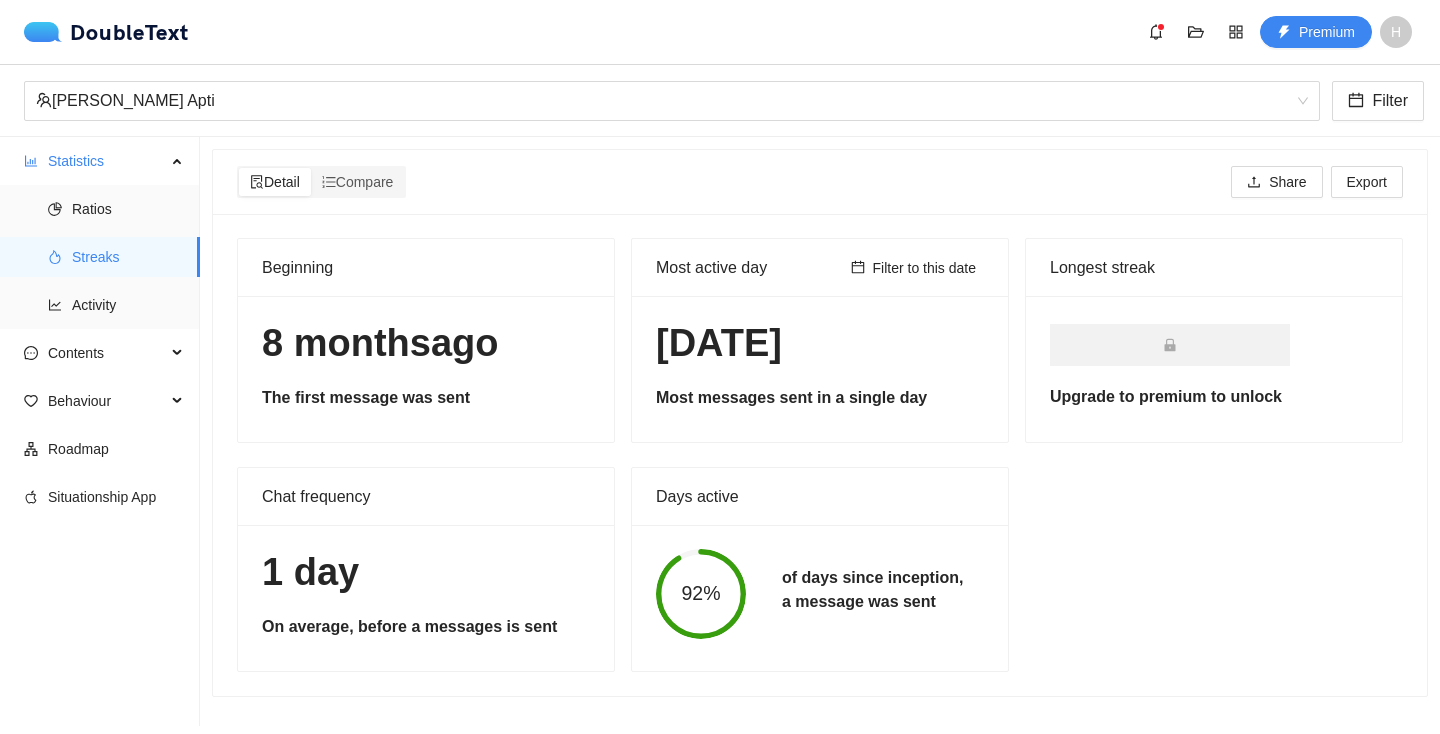 click on "Beginning [DATE] The first message was sent Most active day Filter to this date [DATE] Most messages sent in a single day Longest streak Upgrade to premium to unlock Chat frequency 1 day On average, before a messages is sent Days active 92% of days since inception,  a message was sent" at bounding box center (820, 455) 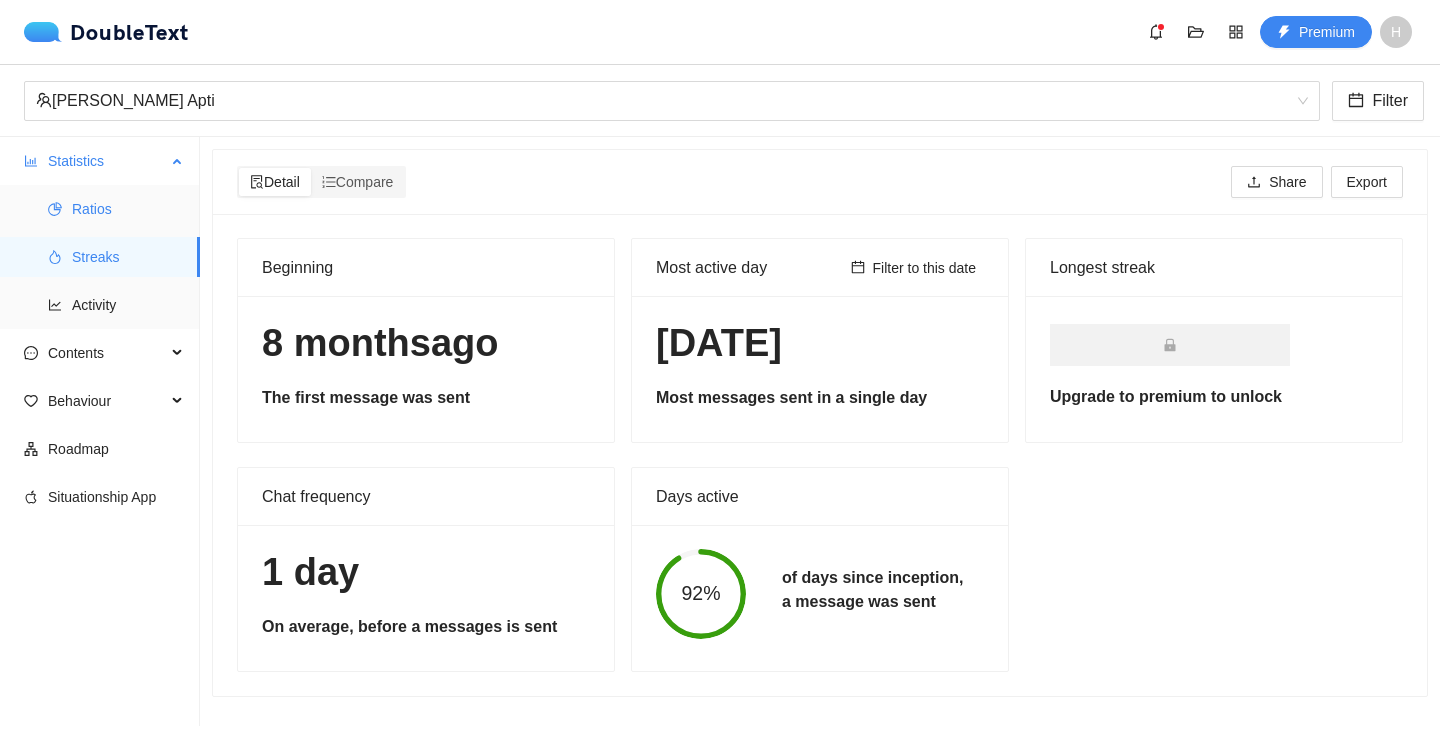 click on "Ratios" at bounding box center [128, 209] 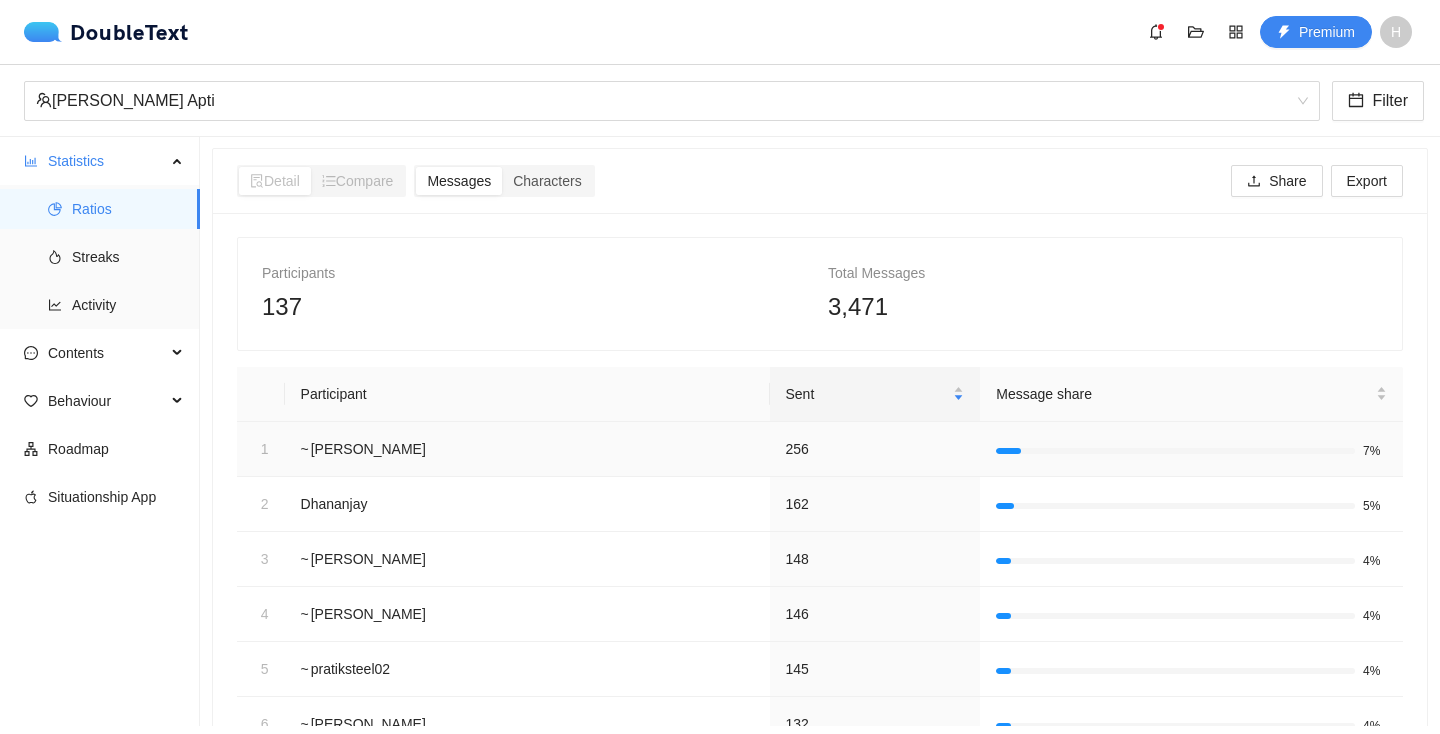 scroll, scrollTop: 0, scrollLeft: 0, axis: both 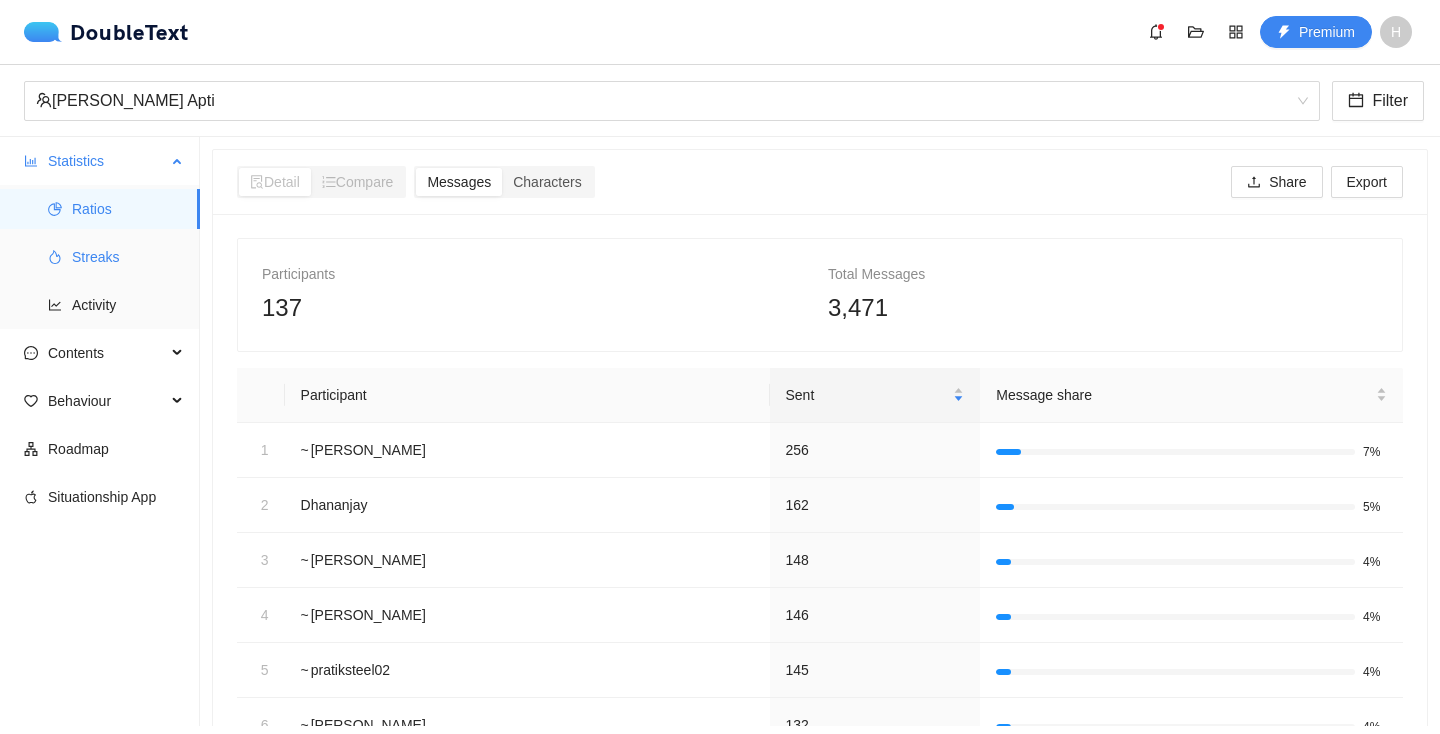 click on "Streaks" at bounding box center [128, 257] 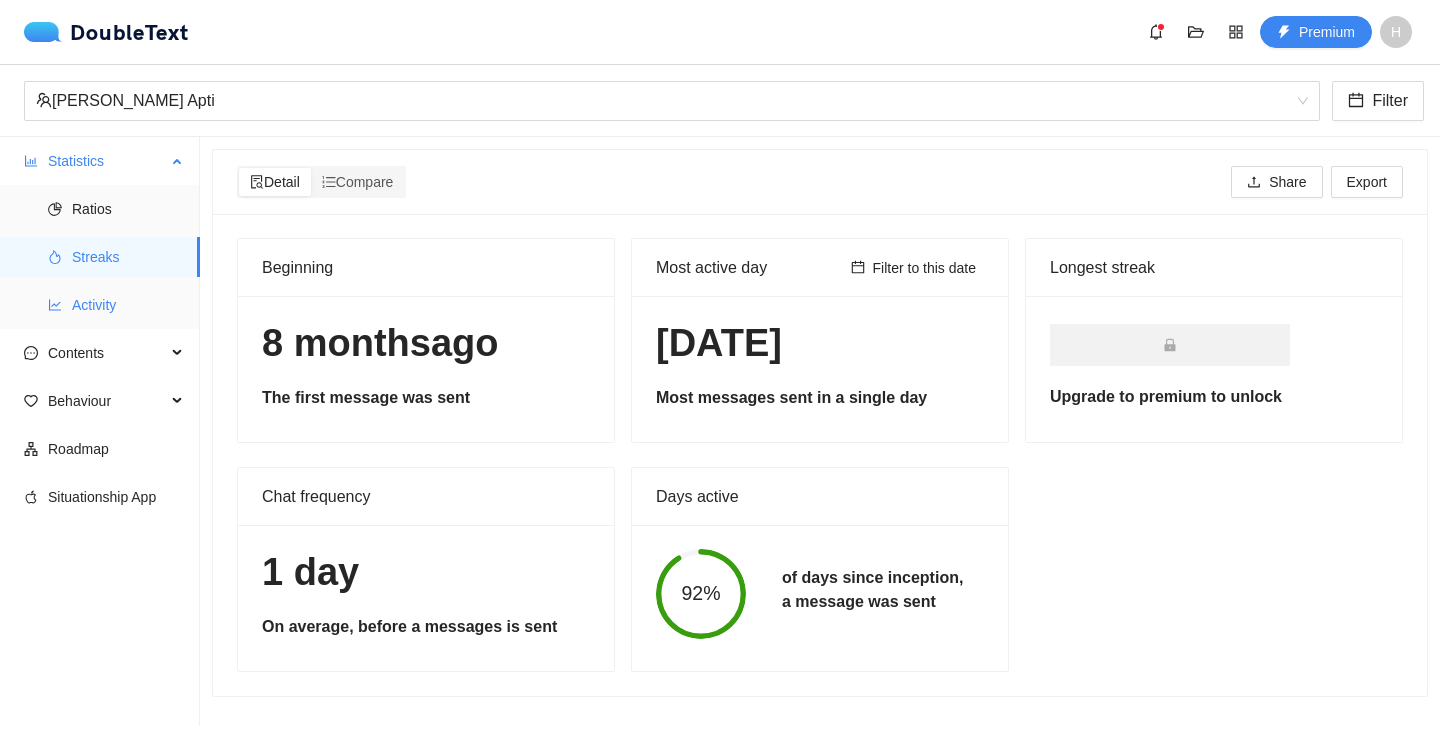 click on "Activity" at bounding box center [128, 305] 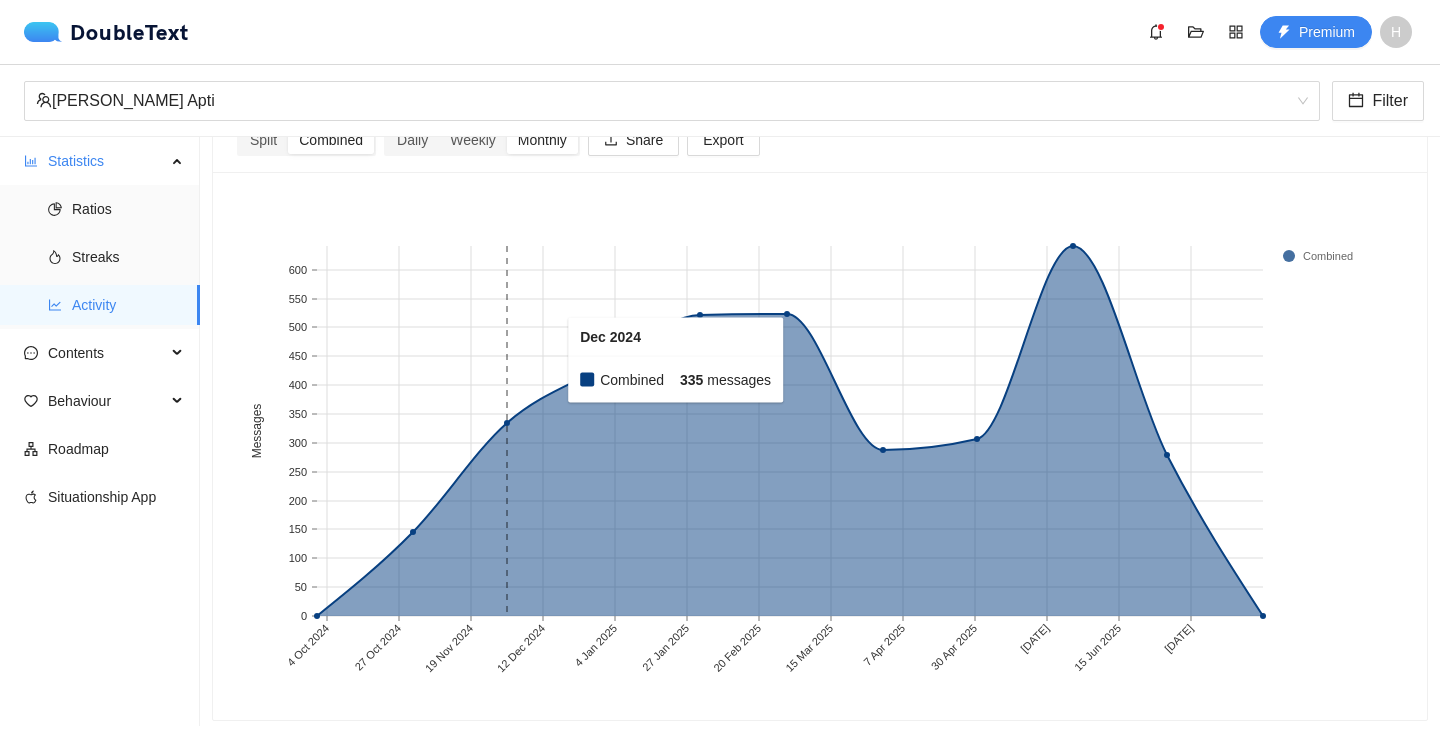 scroll, scrollTop: 0, scrollLeft: 0, axis: both 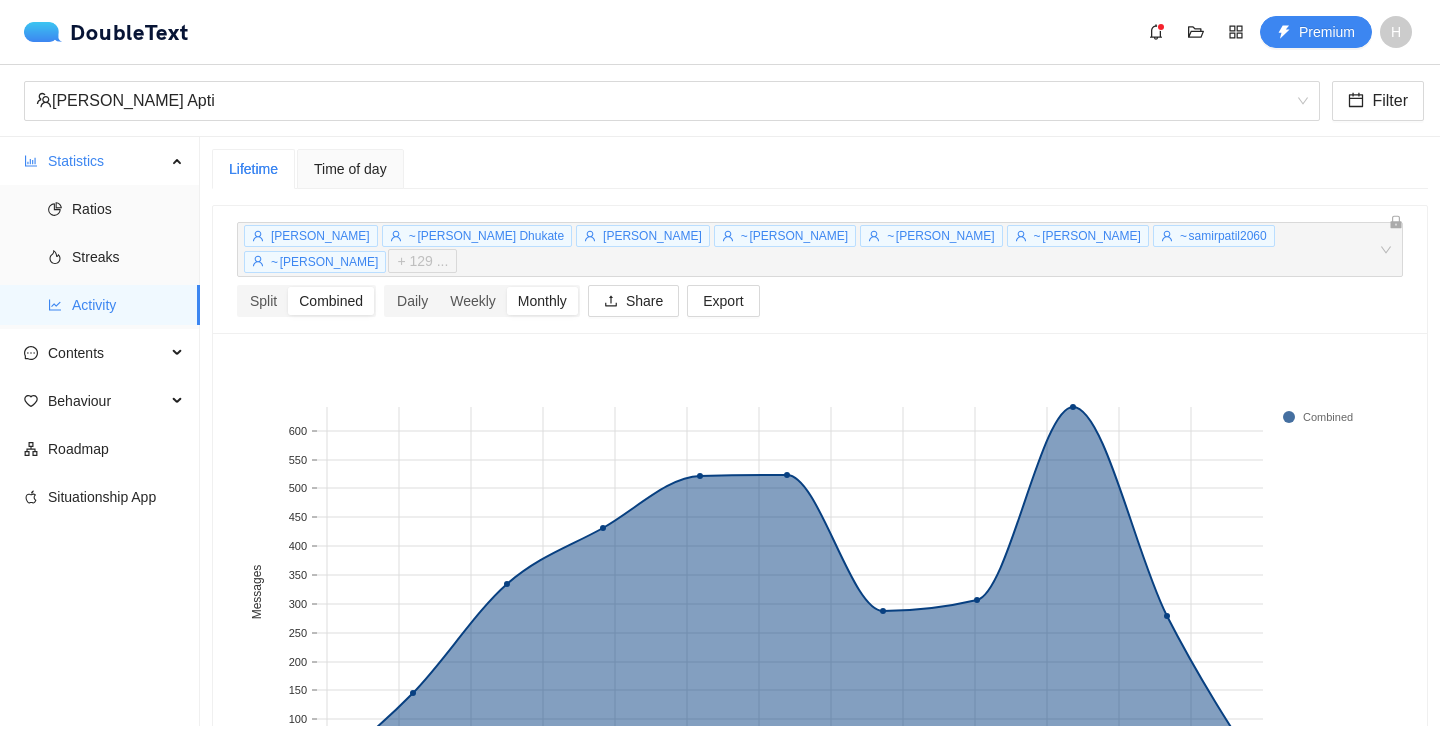 click on "+ 129 ..." at bounding box center (422, 261) 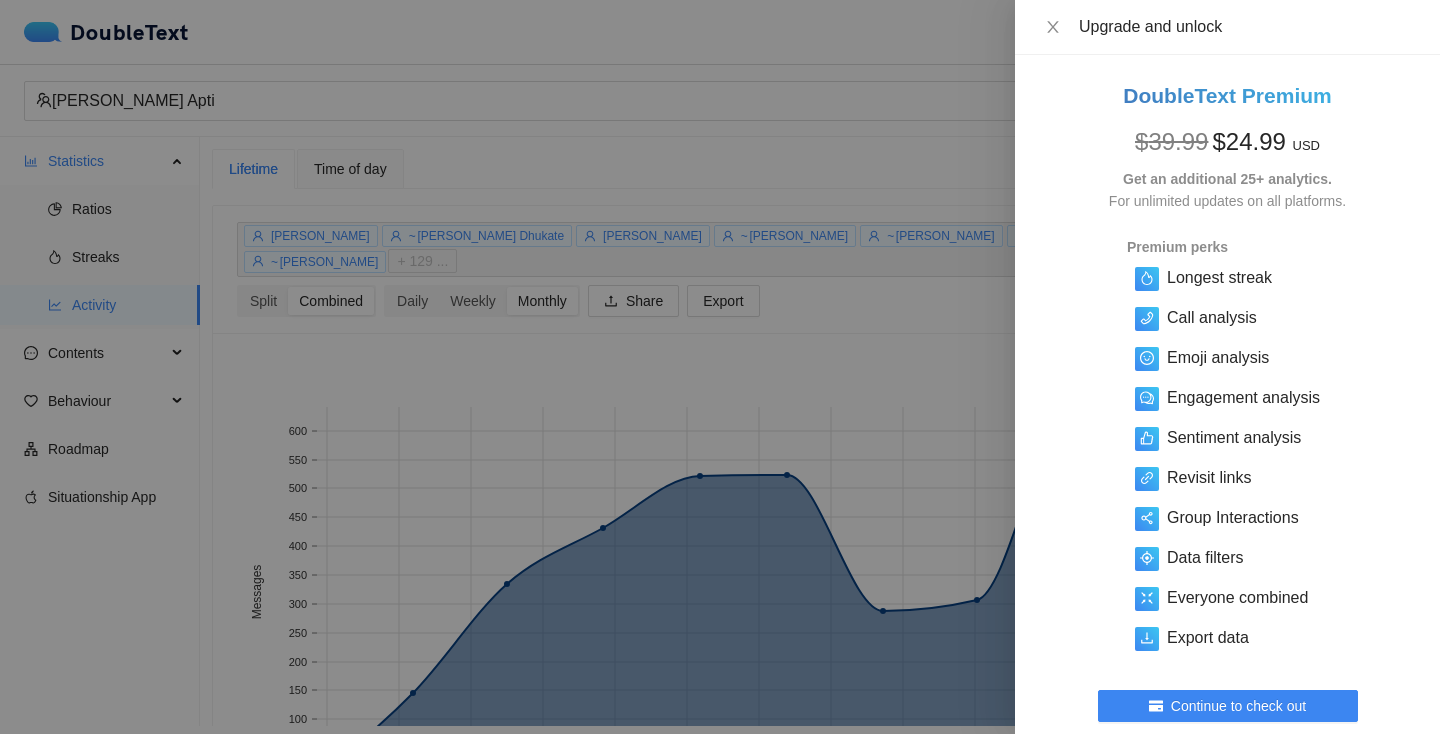 click at bounding box center (720, 367) 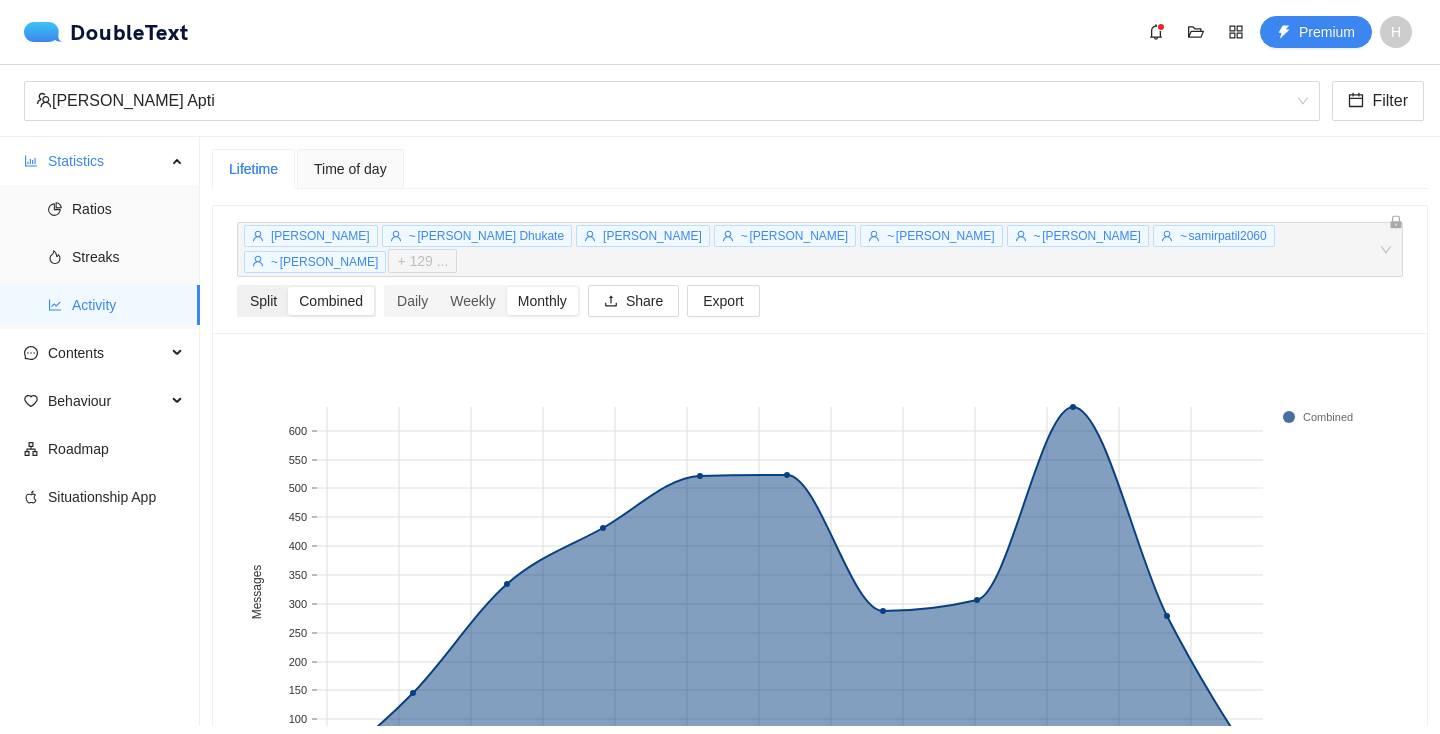 click on "Split" at bounding box center (263, 301) 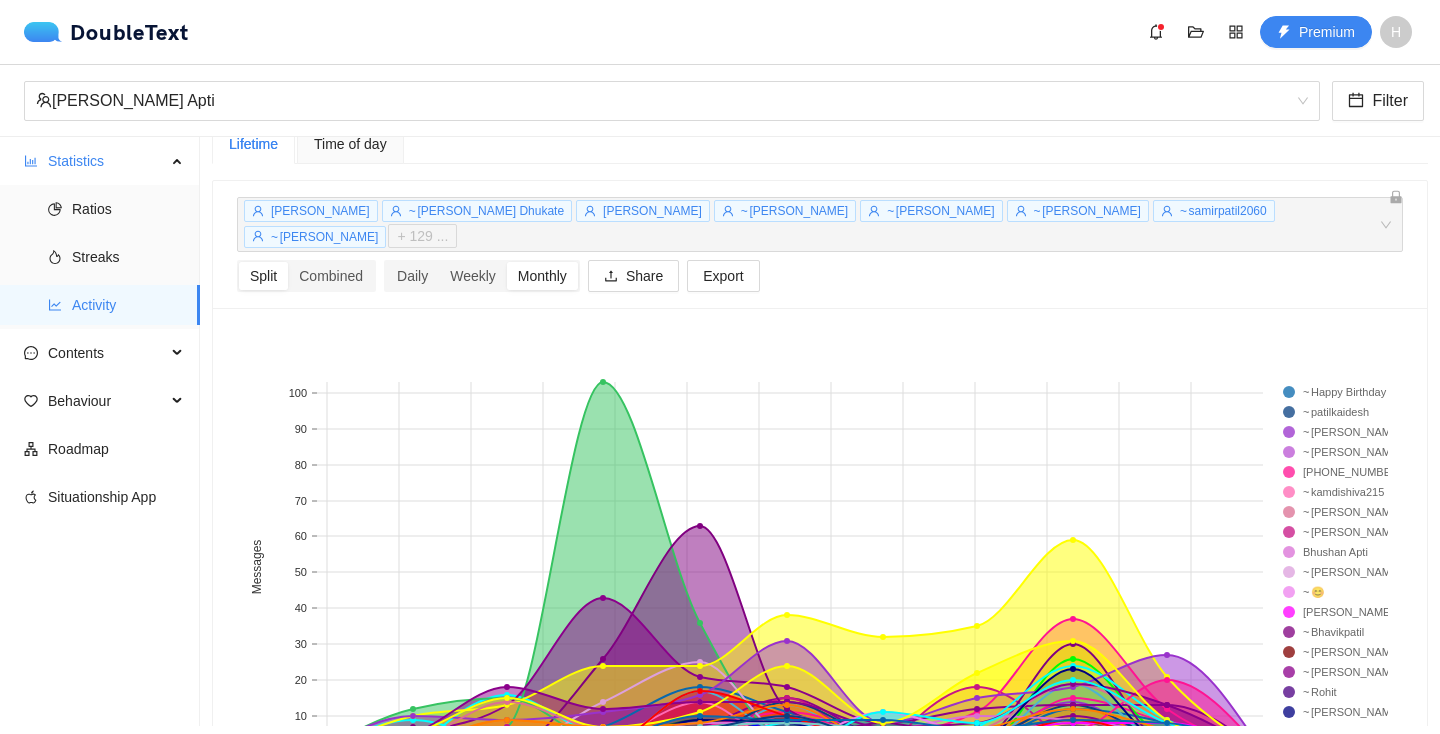 scroll, scrollTop: 0, scrollLeft: 0, axis: both 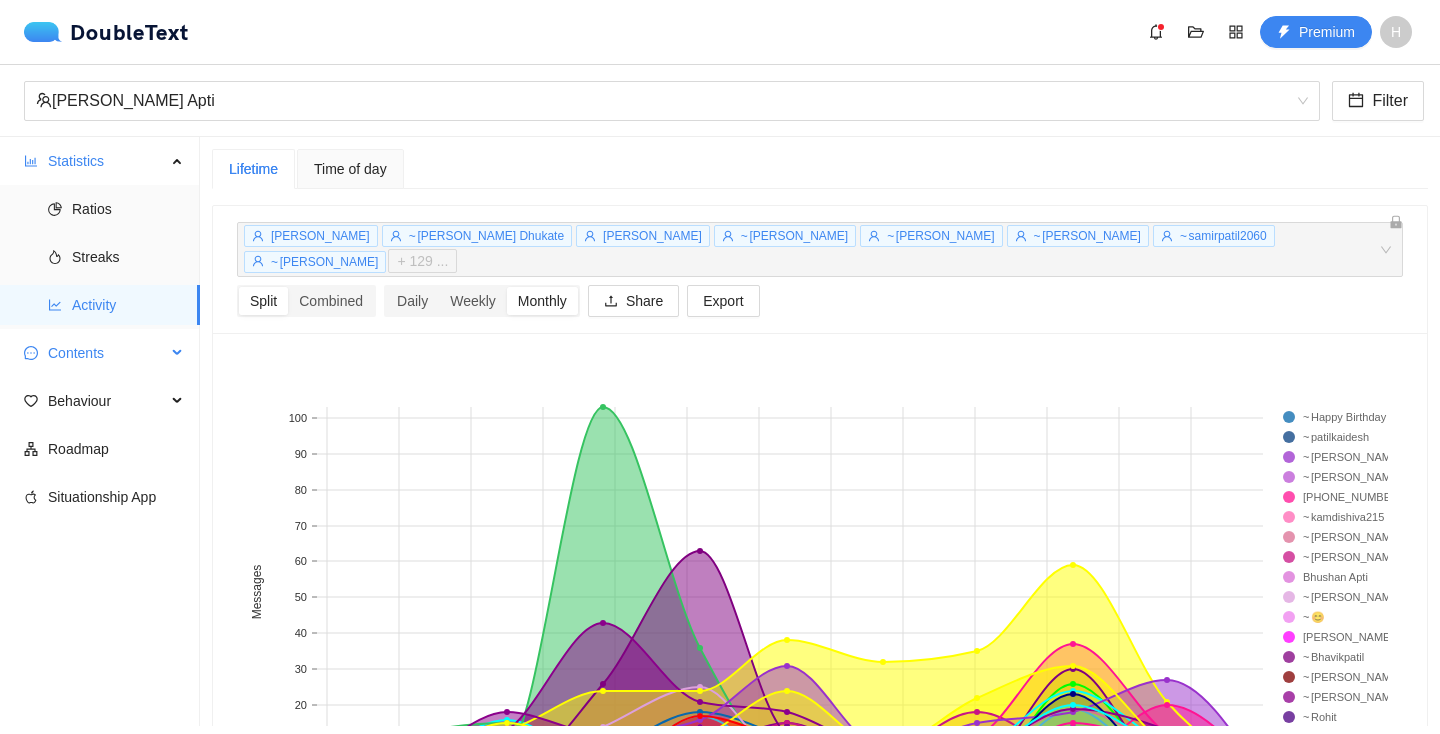 click on "Contents" at bounding box center (107, 353) 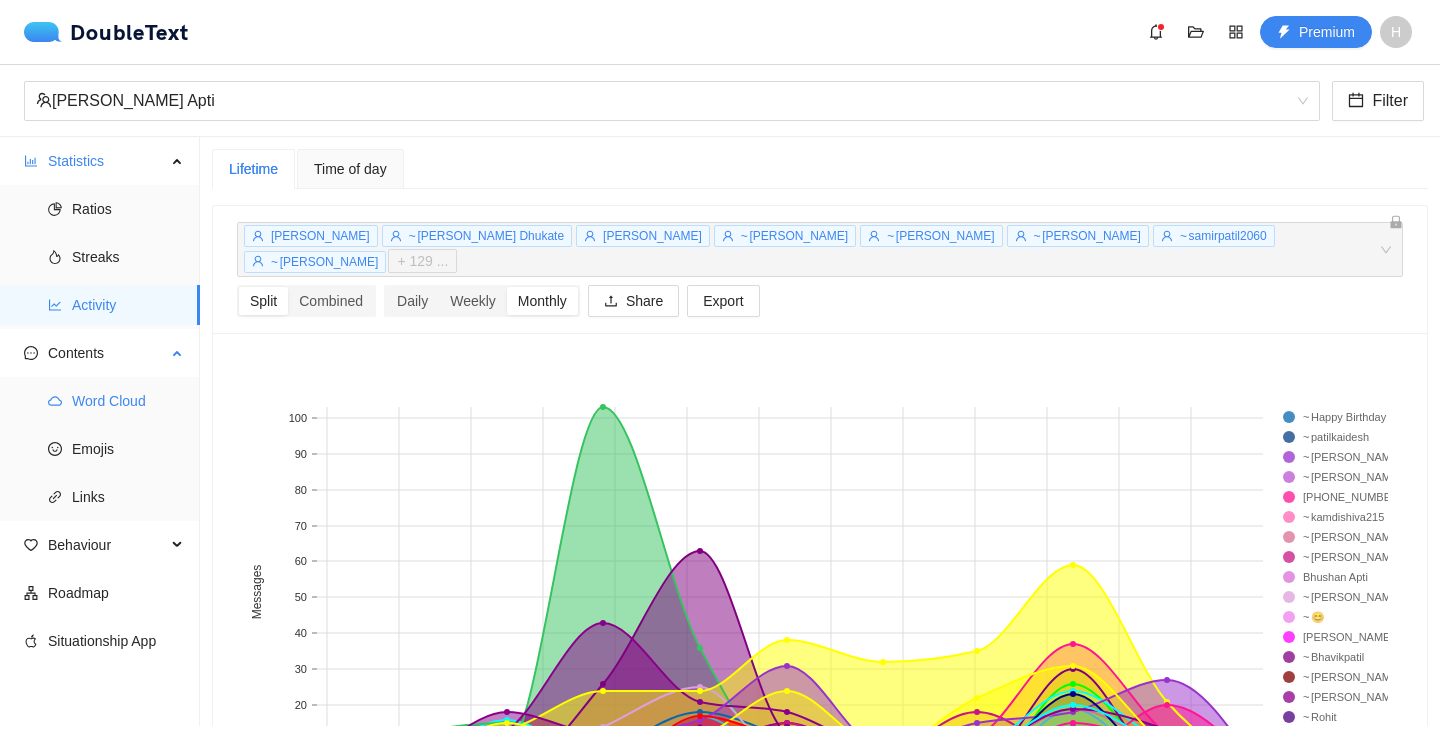 click on "Word Cloud" at bounding box center (128, 401) 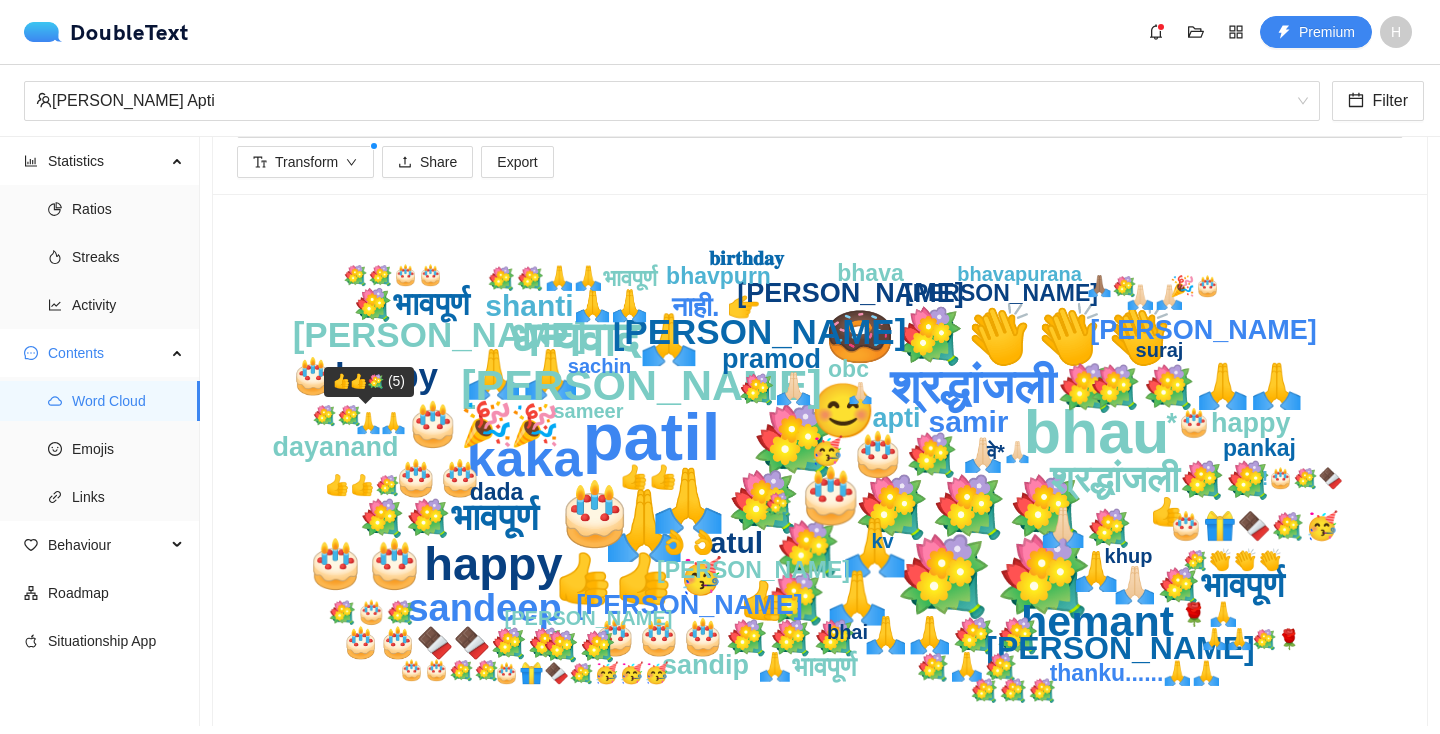 scroll, scrollTop: 125, scrollLeft: 0, axis: vertical 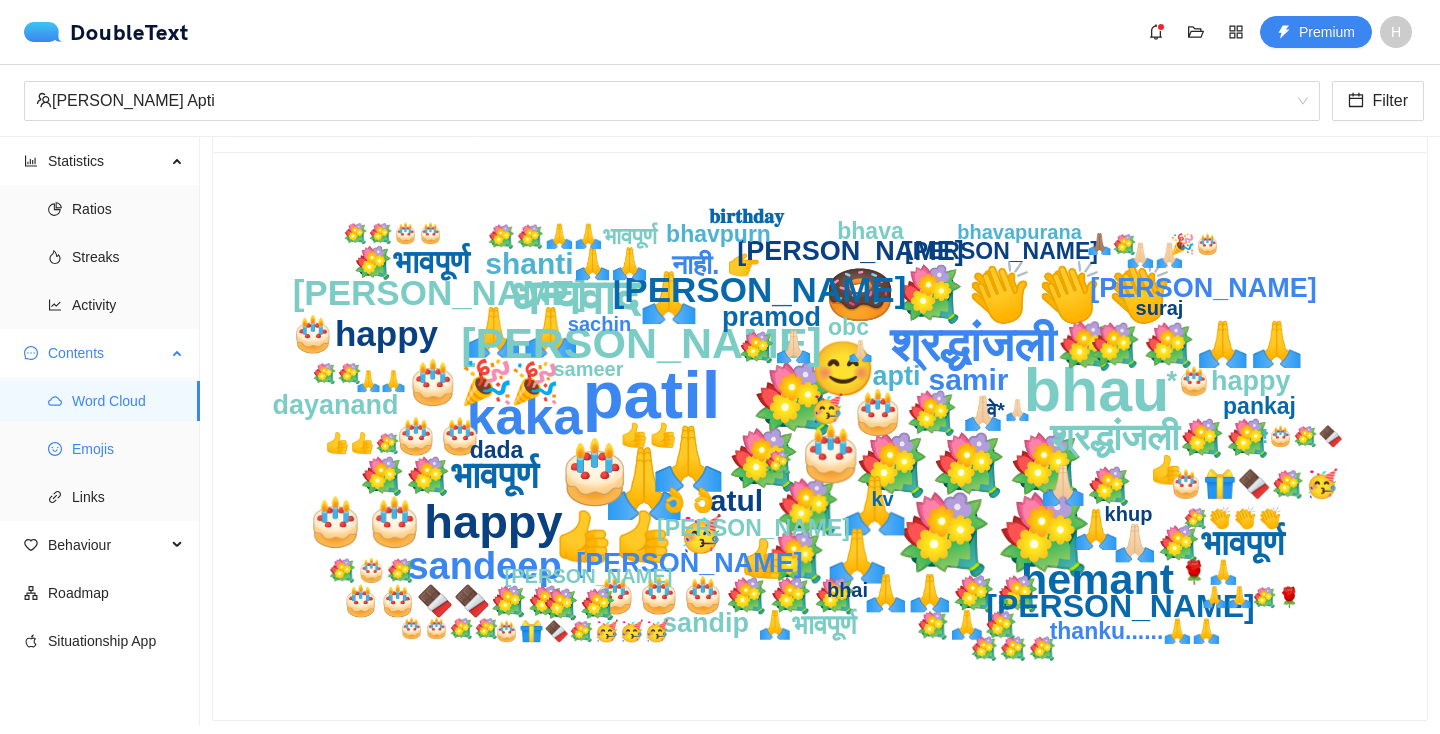 click on "Emojis" at bounding box center [128, 449] 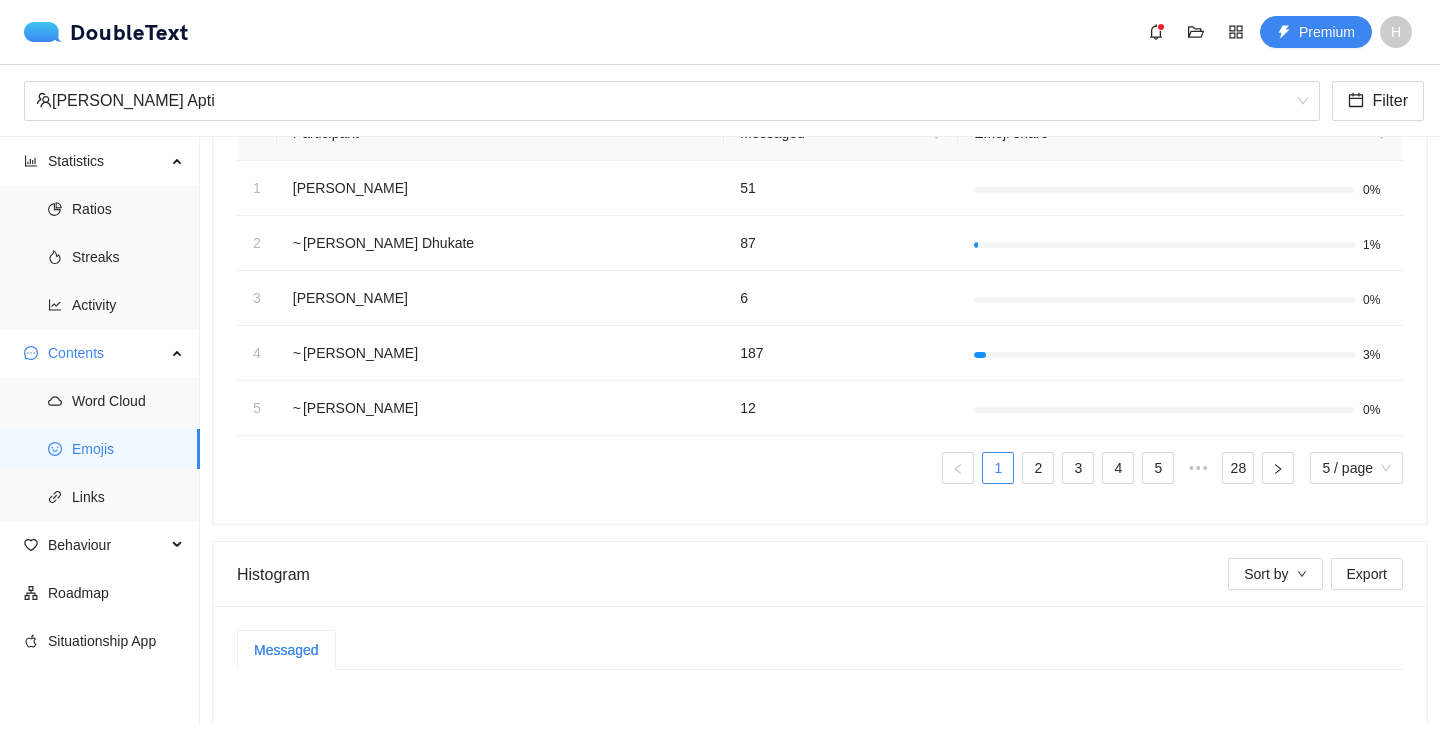 scroll, scrollTop: 0, scrollLeft: 0, axis: both 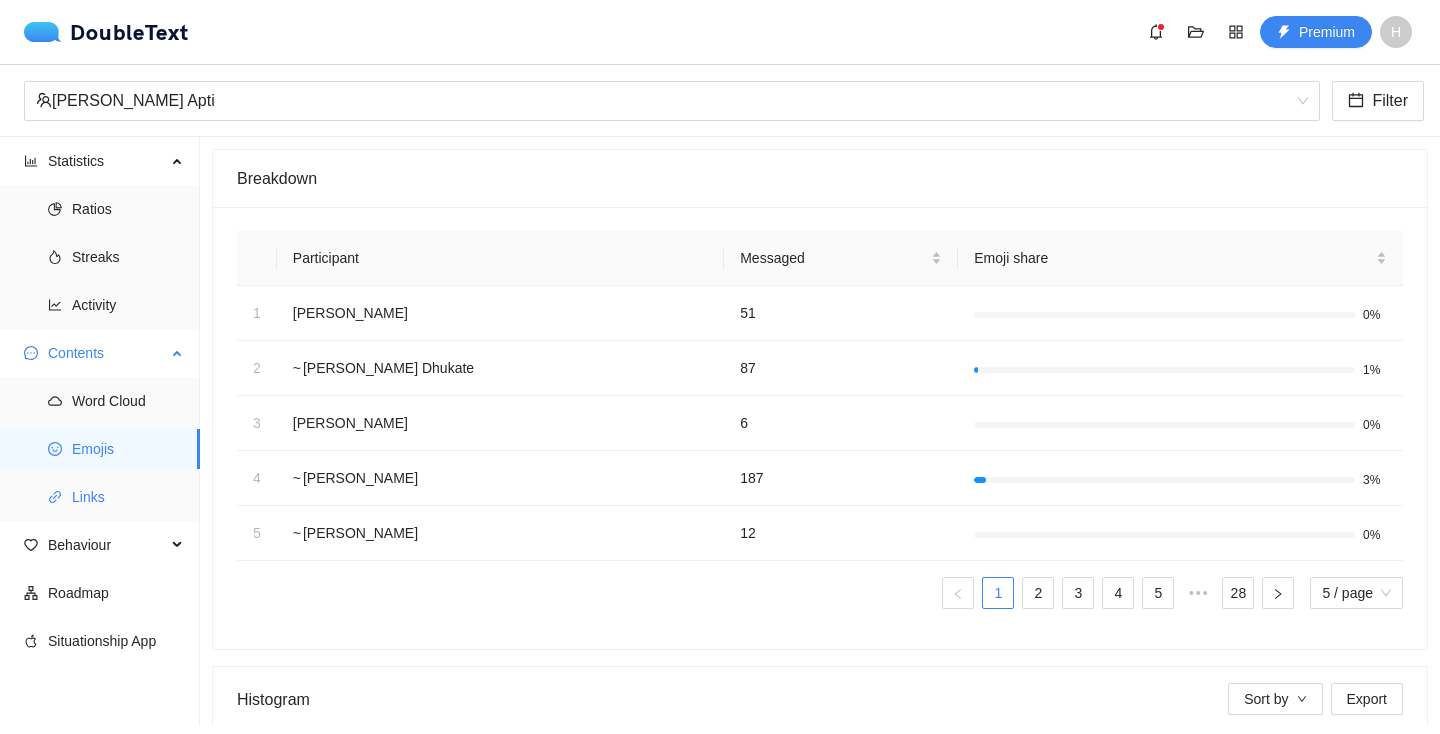 click on "Links" at bounding box center (128, 497) 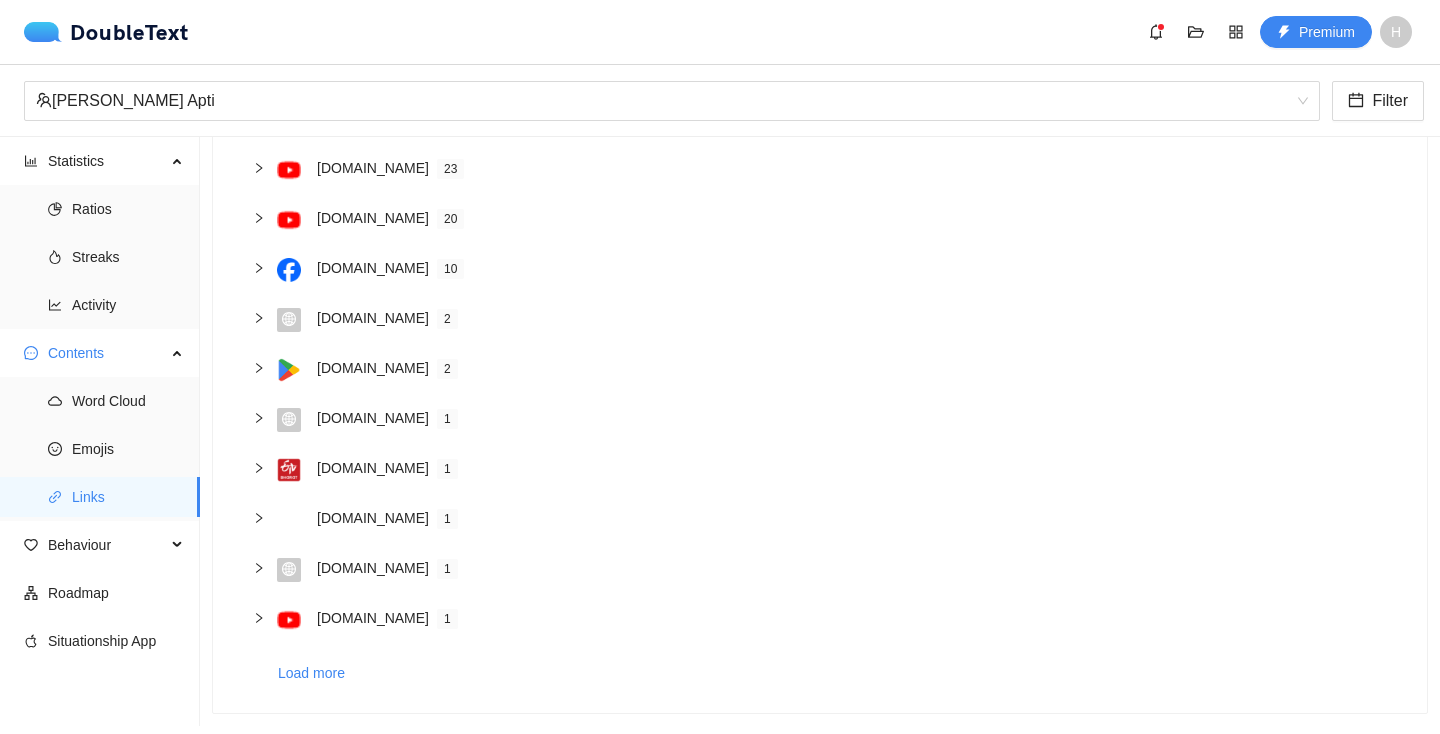 scroll, scrollTop: 211, scrollLeft: 0, axis: vertical 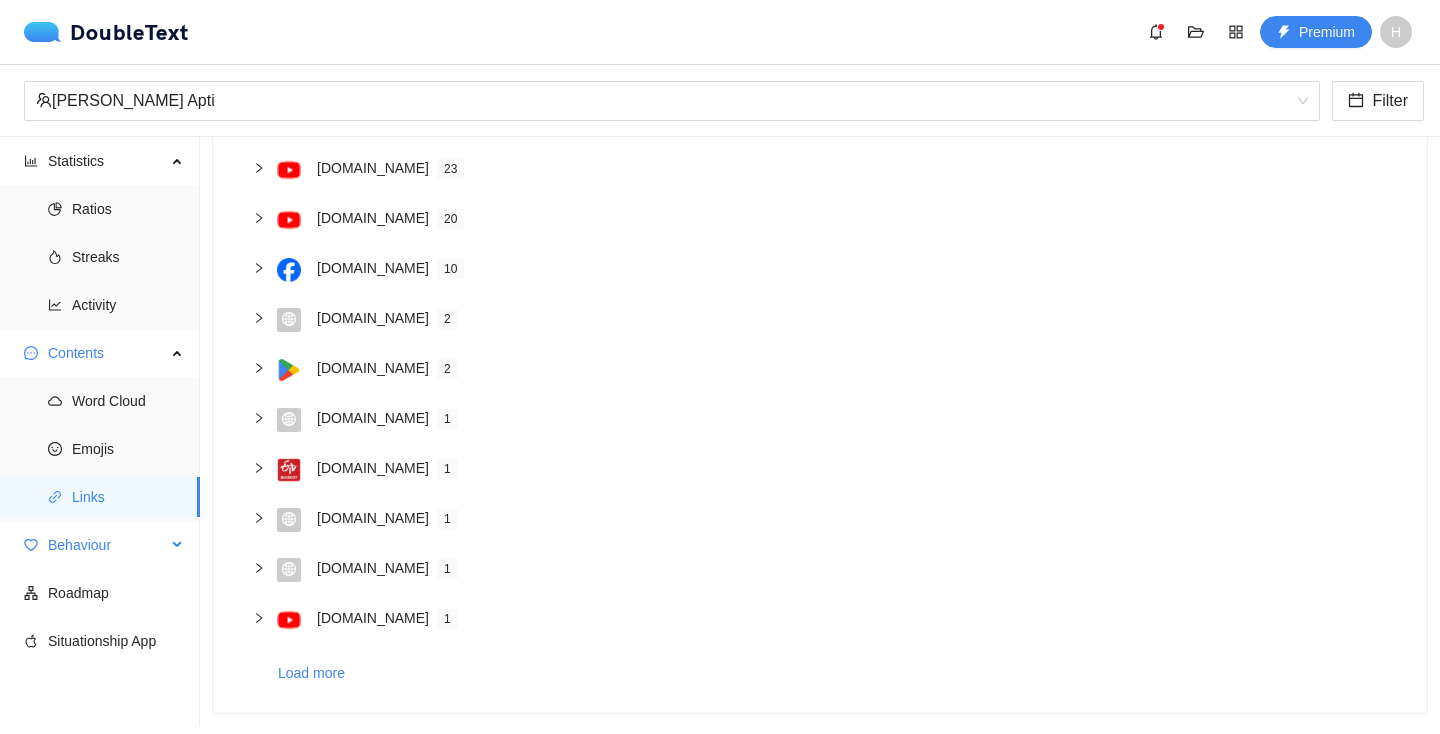 click on "Behaviour" at bounding box center (107, 545) 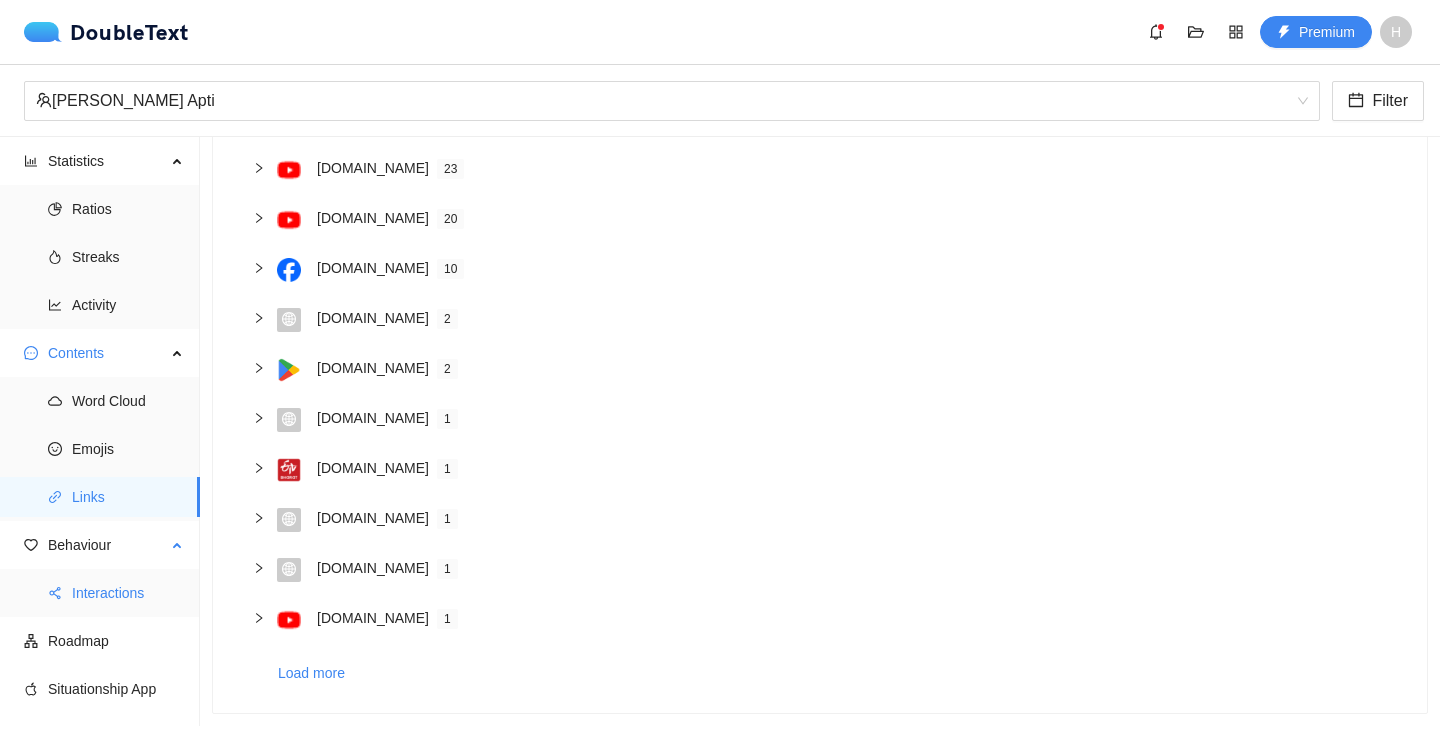 click on "Interactions" at bounding box center [128, 593] 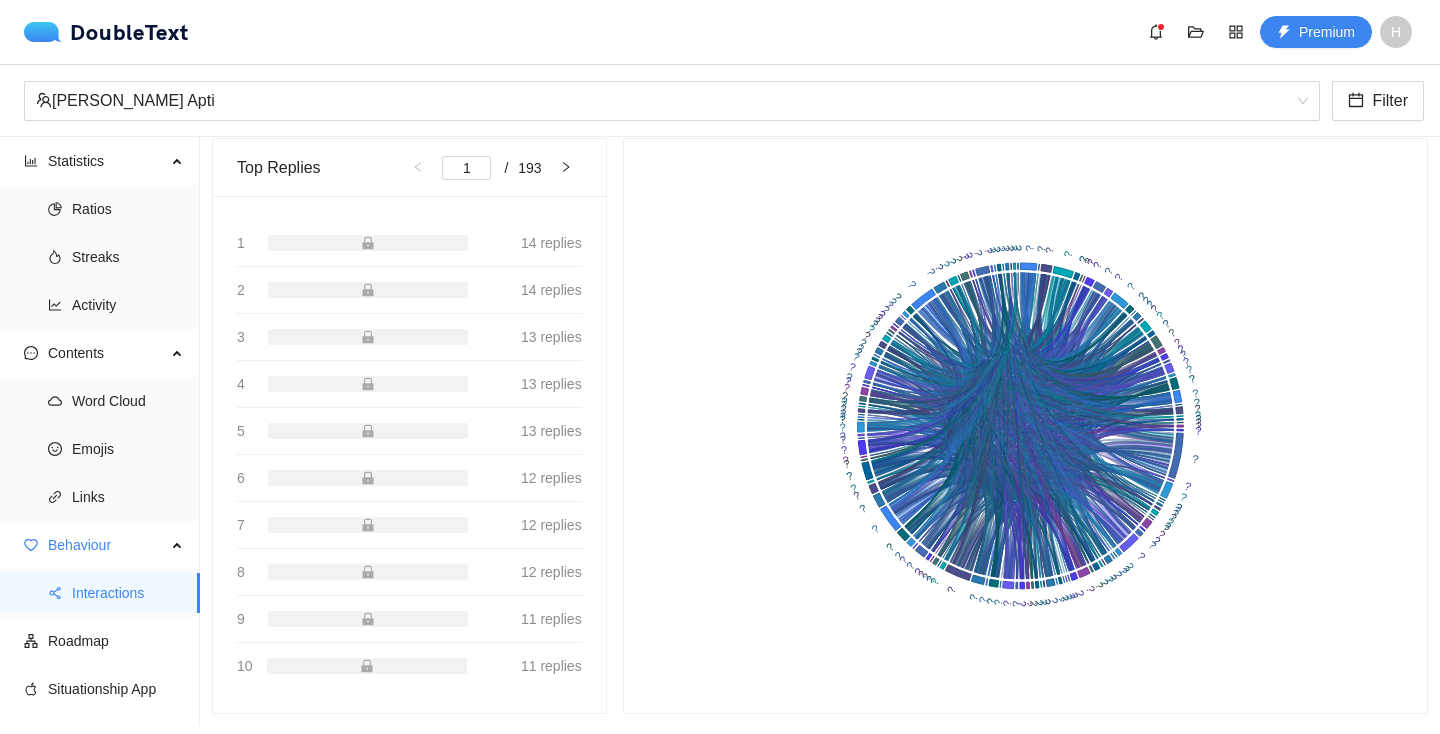 scroll, scrollTop: 192, scrollLeft: 0, axis: vertical 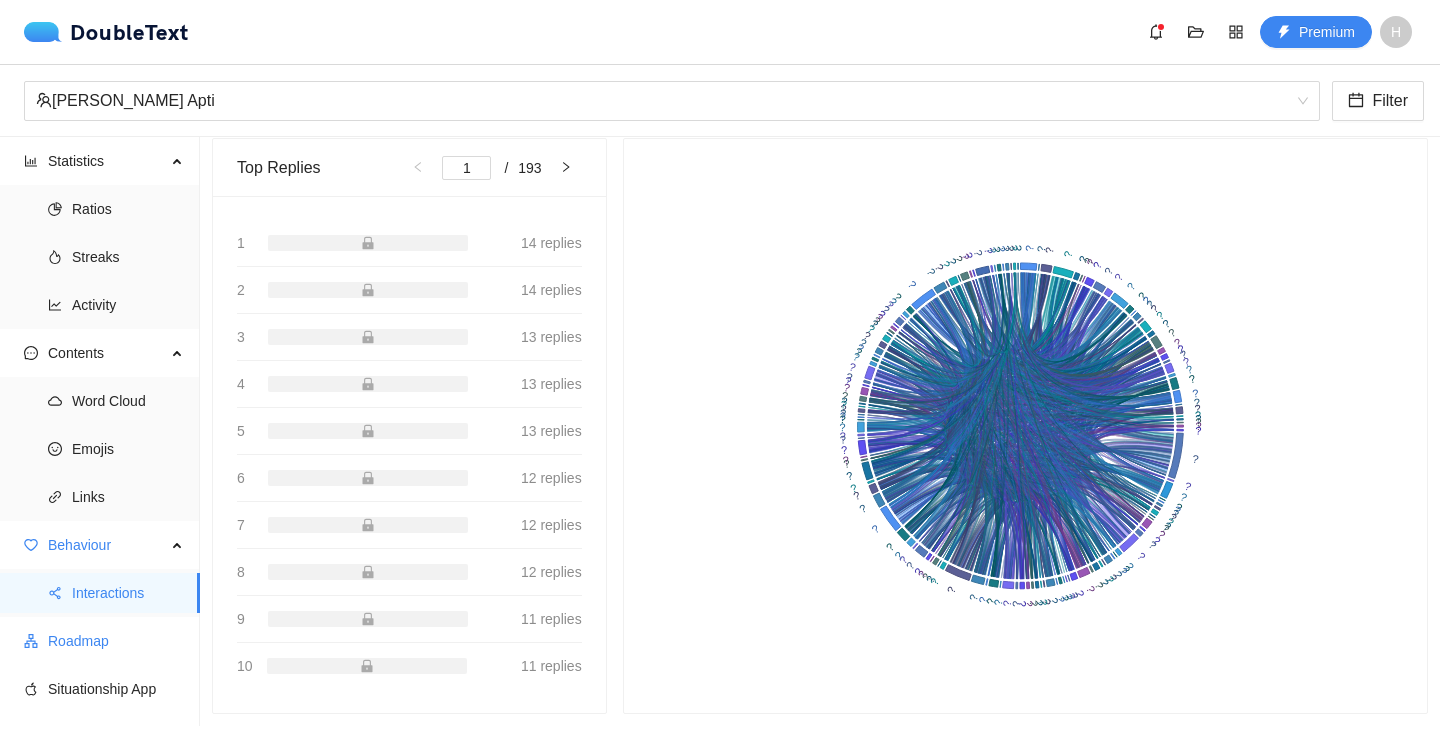 drag, startPoint x: 109, startPoint y: 646, endPoint x: 167, endPoint y: 626, distance: 61.351448 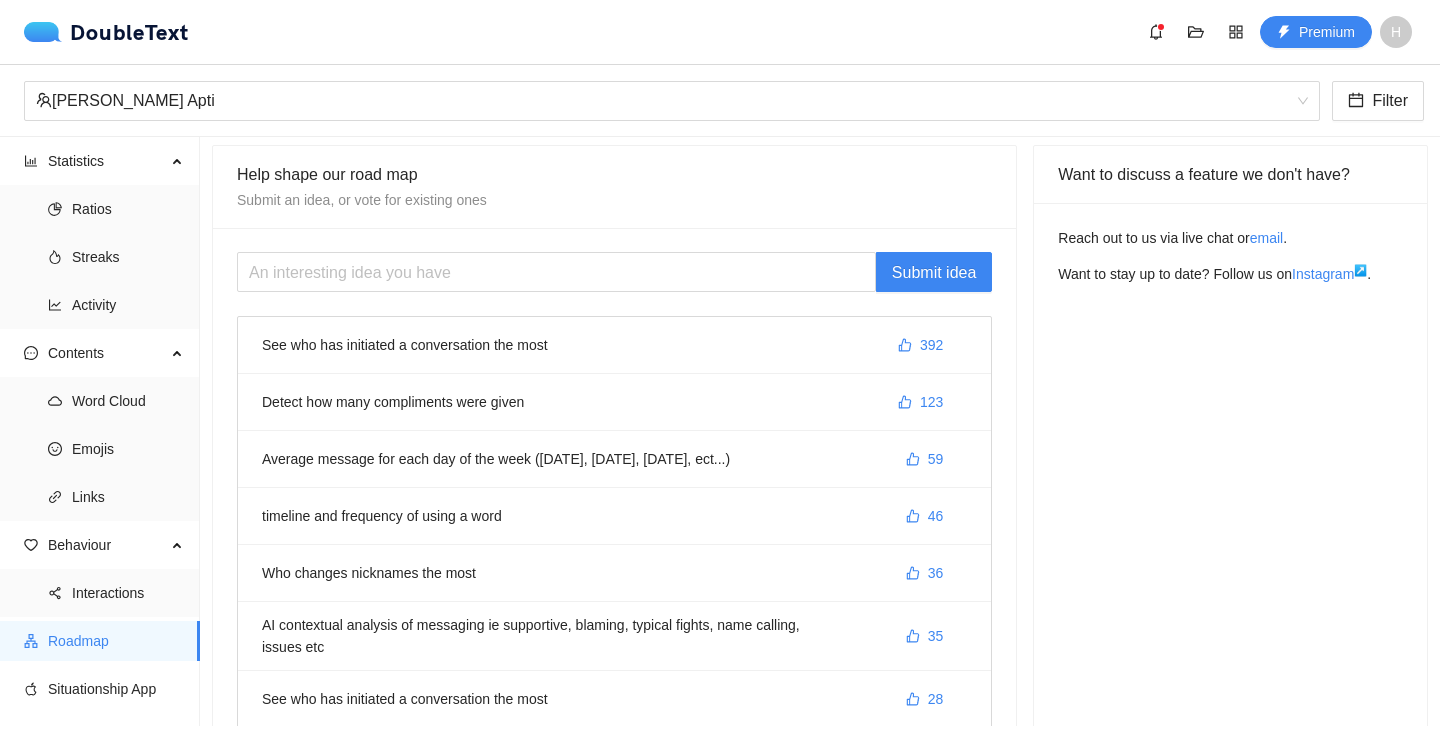 scroll, scrollTop: 0, scrollLeft: 0, axis: both 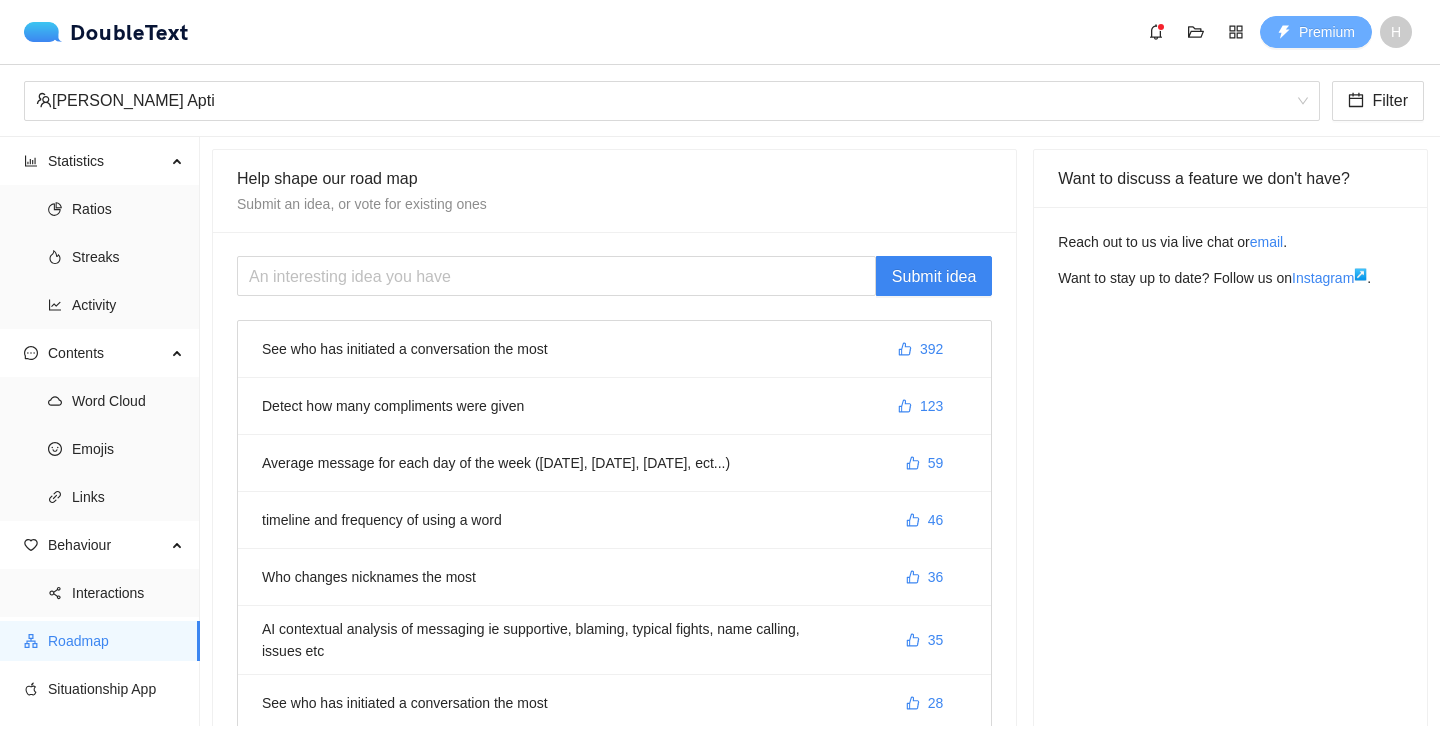 click on "Premium" at bounding box center (1327, 32) 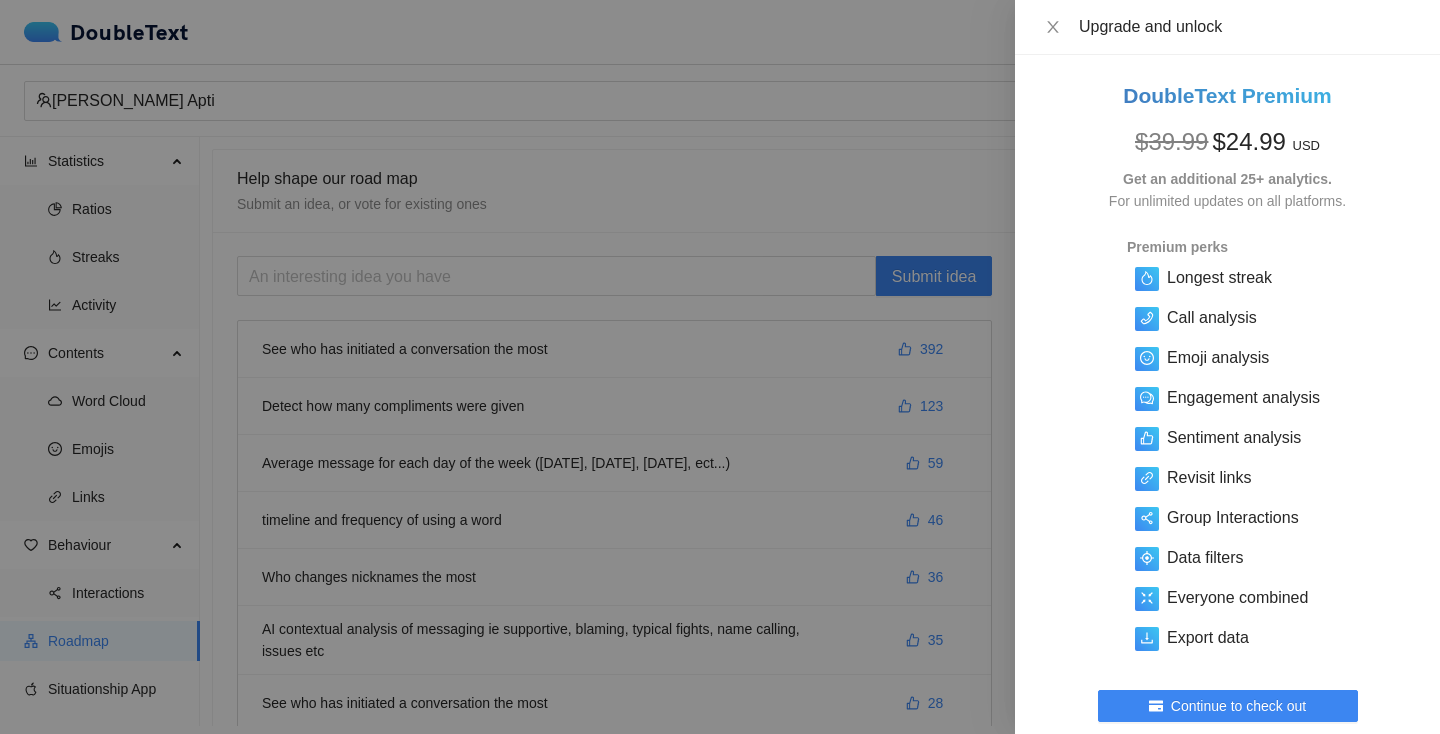 click at bounding box center [720, 367] 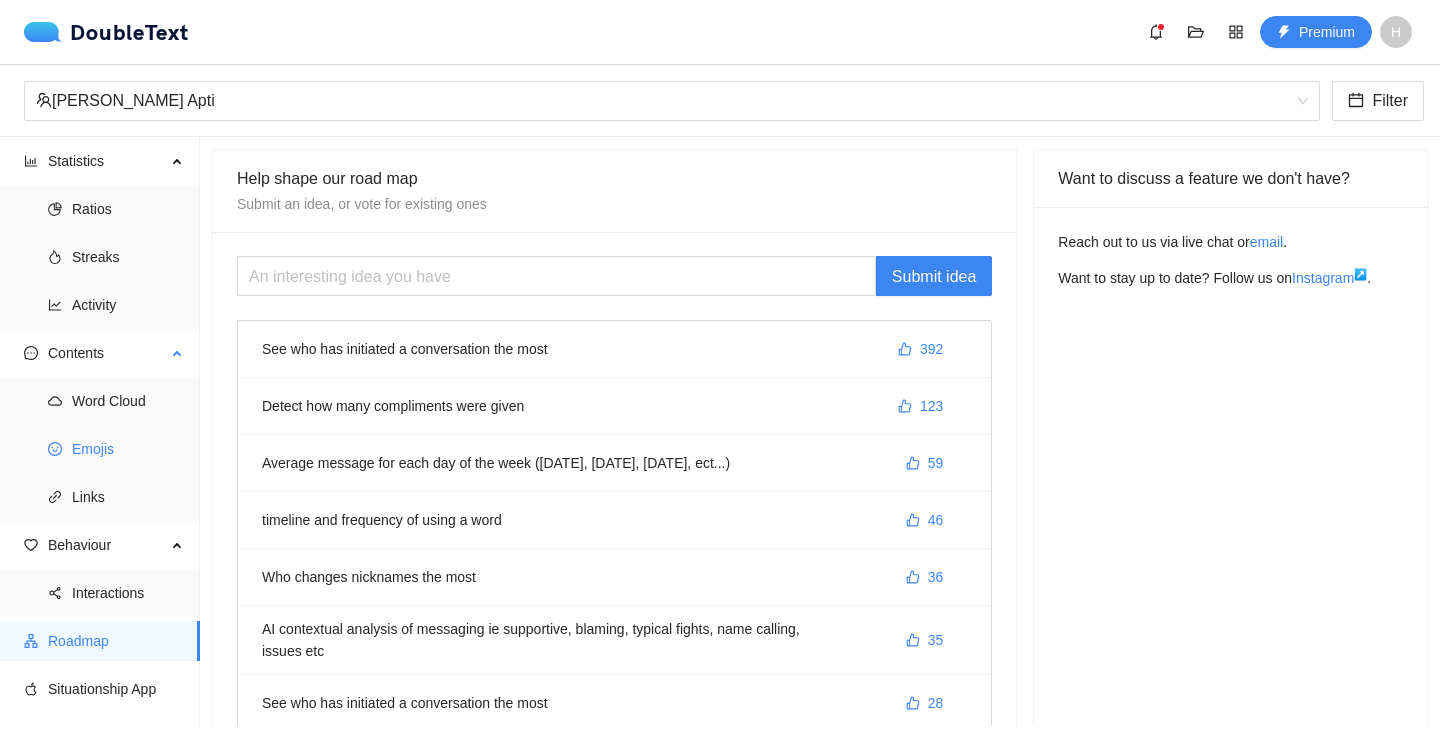 click on "Emojis" at bounding box center [128, 449] 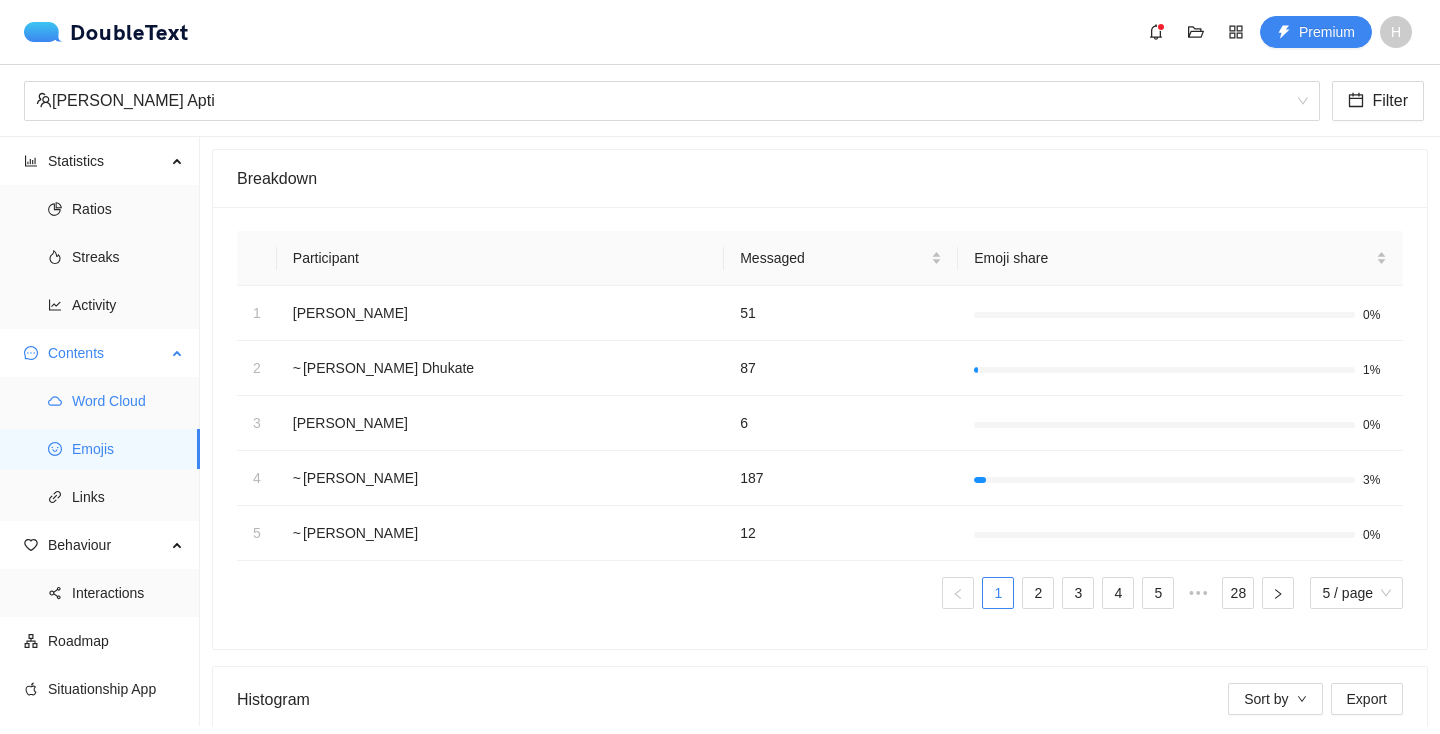 click on "Word Cloud" at bounding box center [128, 401] 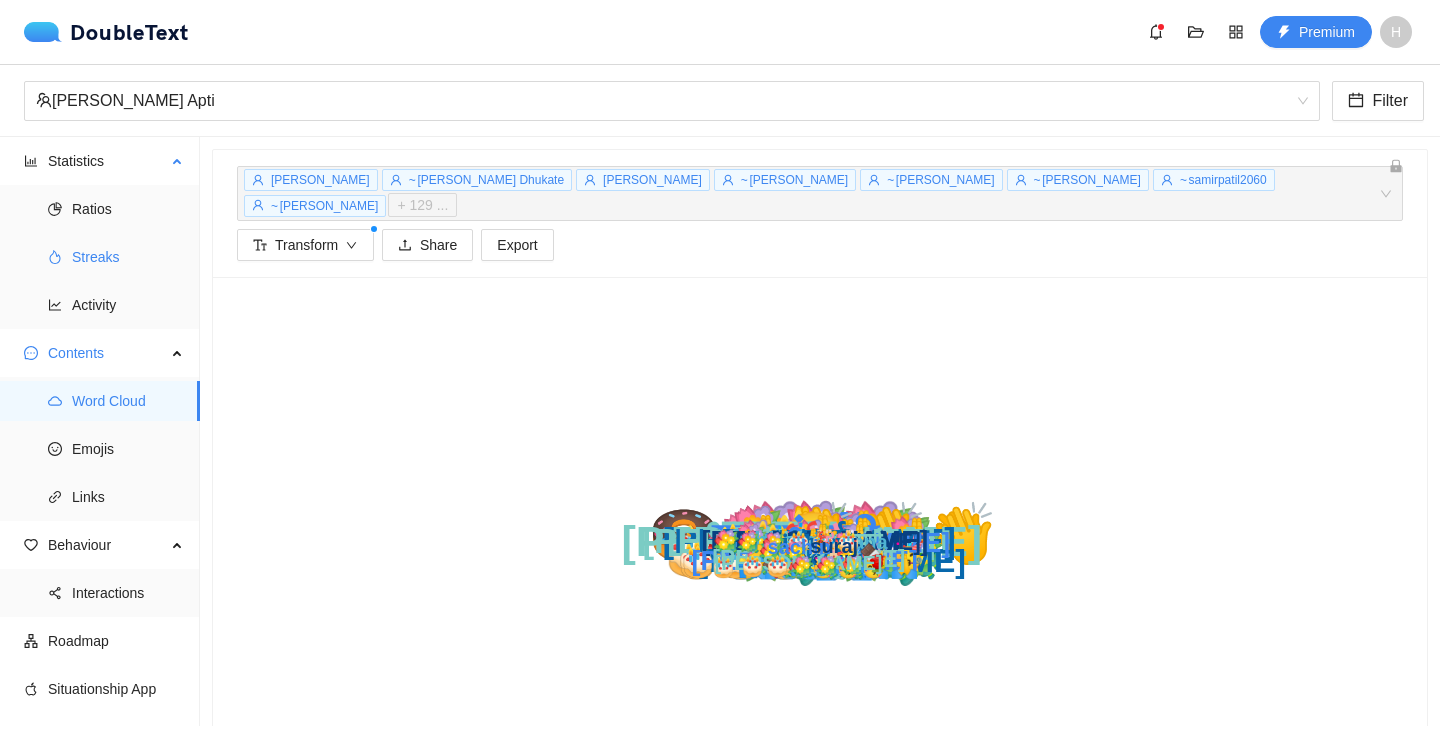 click on "Streaks" at bounding box center (128, 257) 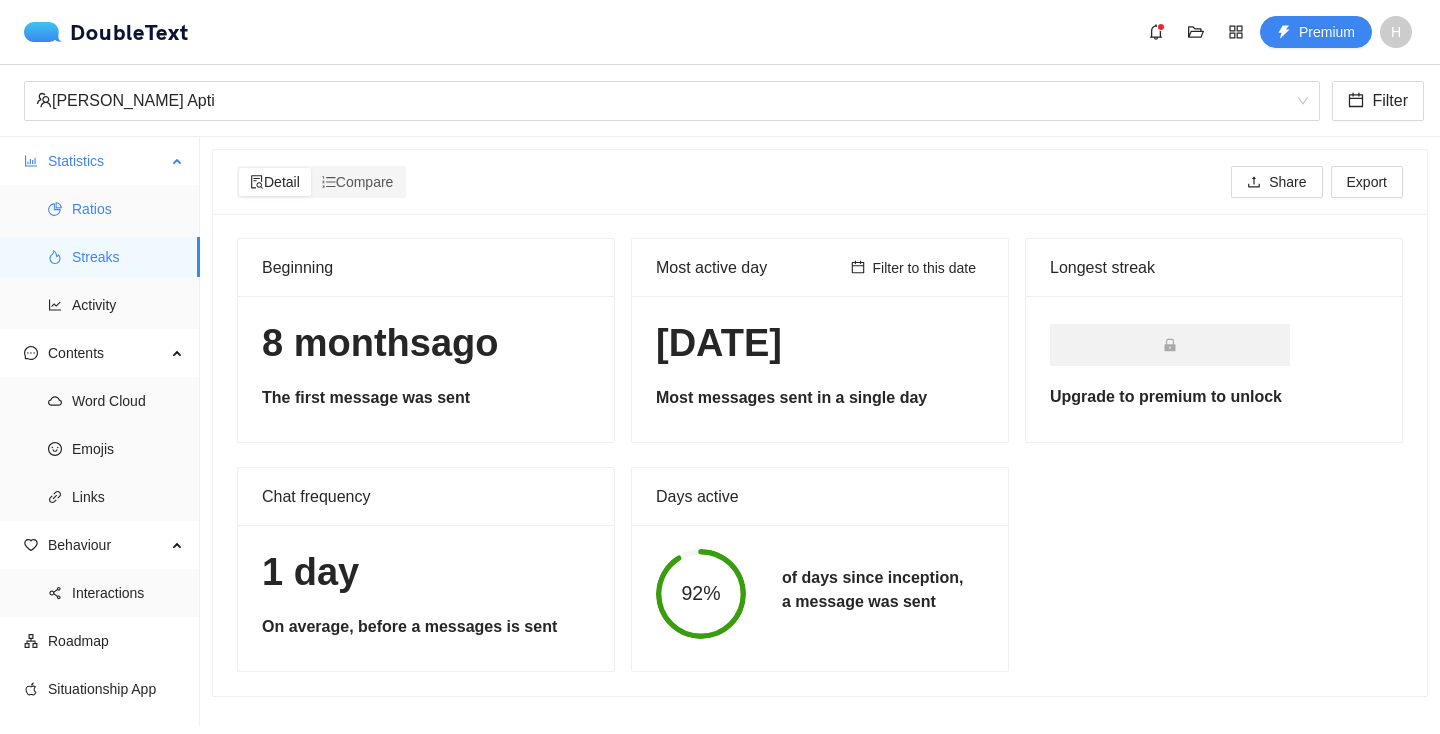 click on "Ratios" at bounding box center (128, 209) 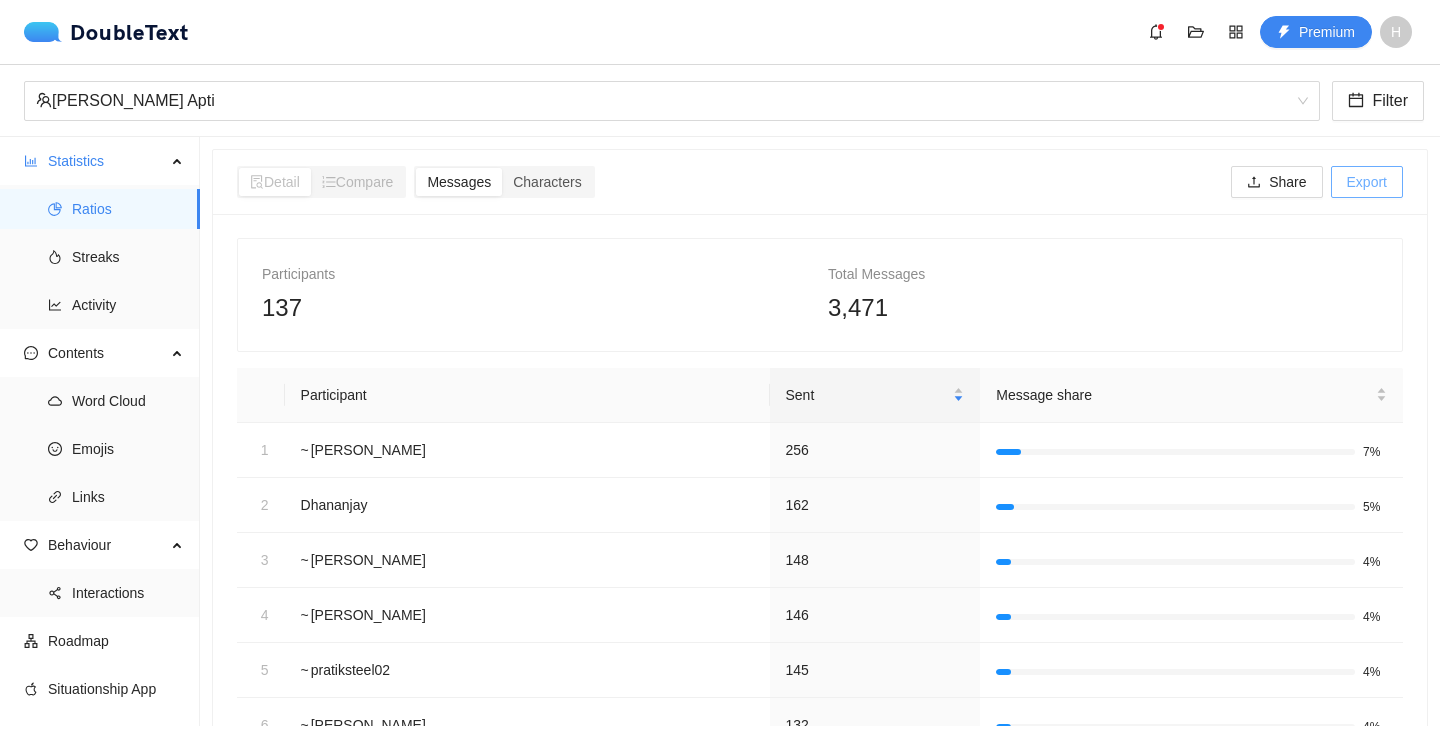 click on "Export" at bounding box center [1367, 182] 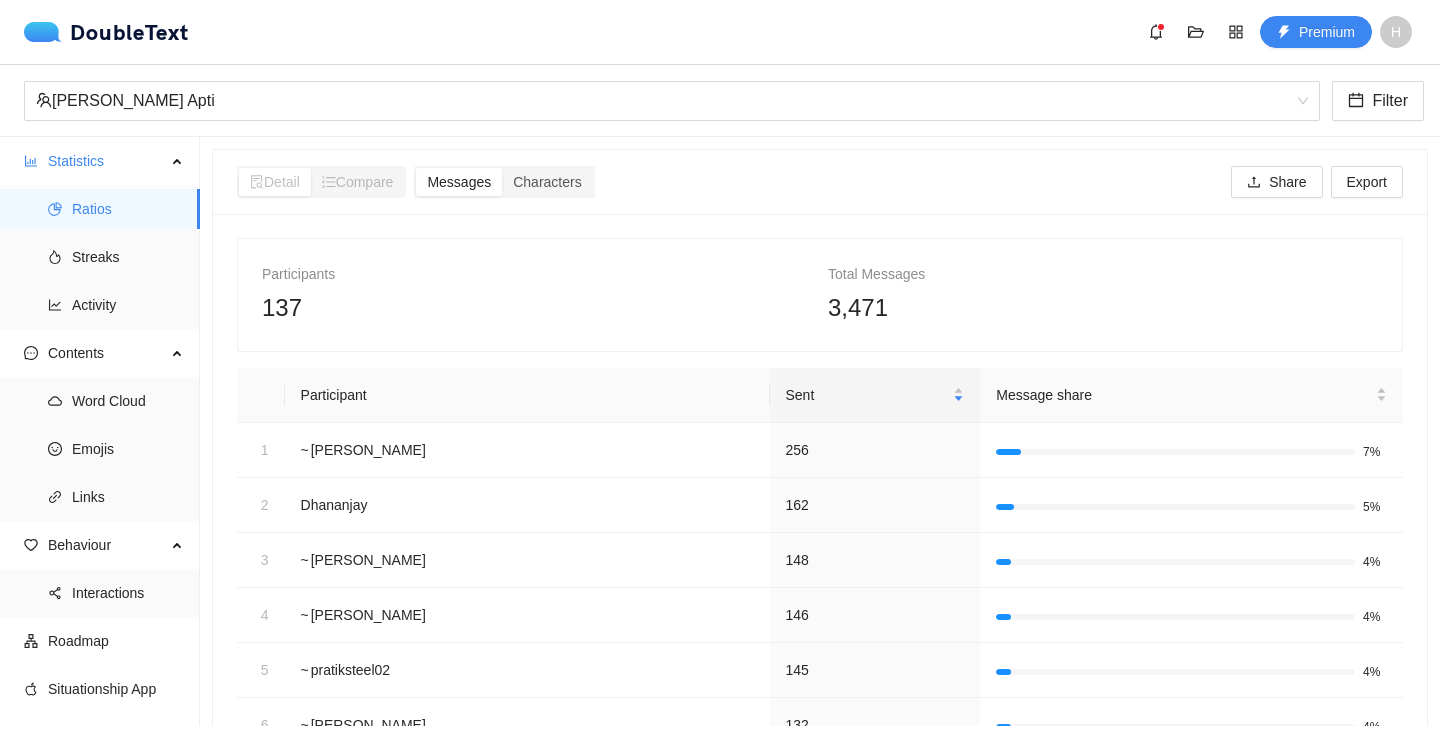 click on "Participants 137 Total Messages 3,471 Participant Sent Message share 1 ~ [PERSON_NAME] 256 7% 2 Dhananjay 162 5% 3 ~ [PERSON_NAME] 148 4% 4 ~ [PERSON_NAME] 146 4% 5 ~ pratiksteel02 145 4% 6 ~ [PERSON_NAME] 132 4% 7 ~ [PERSON_NAME] 110 3% 8 [PERSON_NAME] Apti 89 3% 9 [PERSON_NAME] PSI 75 2% 10 ~ [PERSON_NAME] 70 2% 1 2 3 4 5 ••• 14" at bounding box center [820, 637] 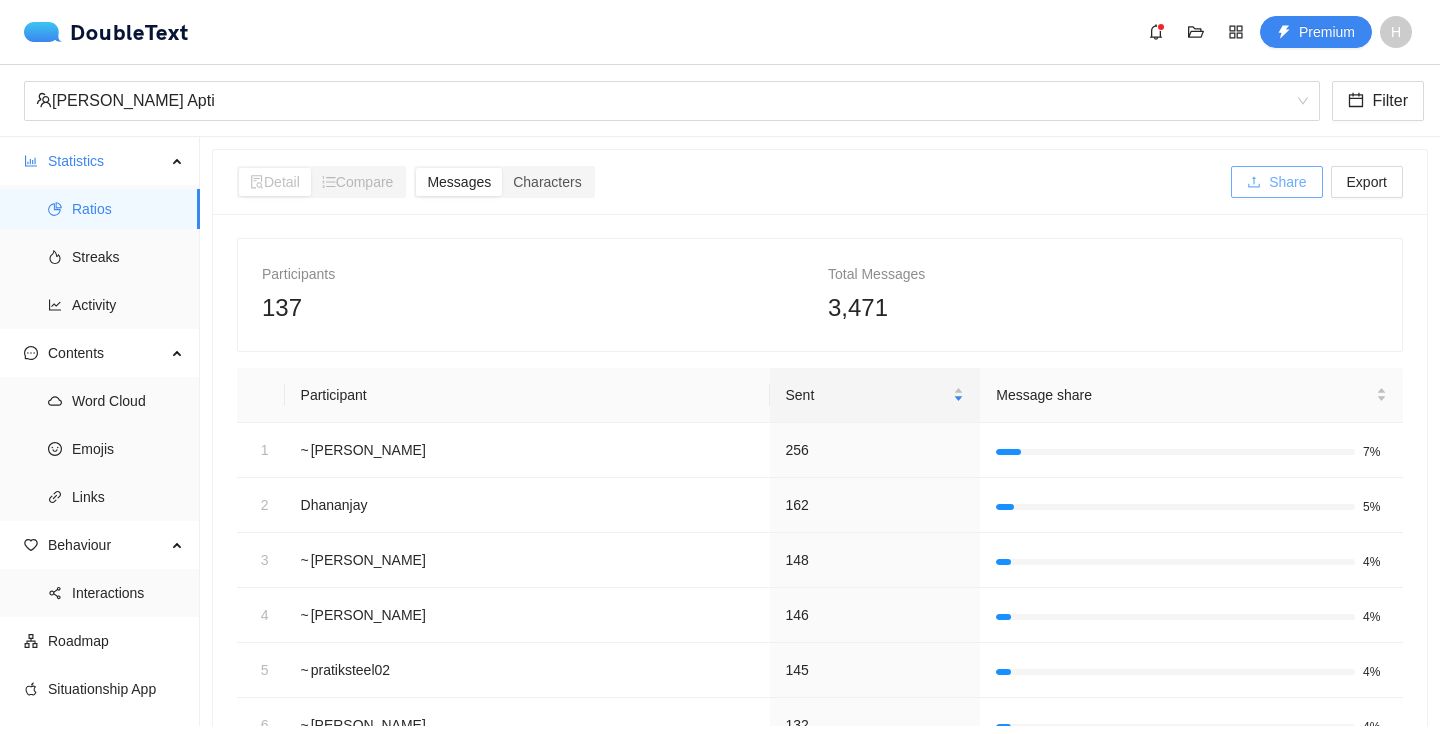 click on "Share" at bounding box center [1276, 182] 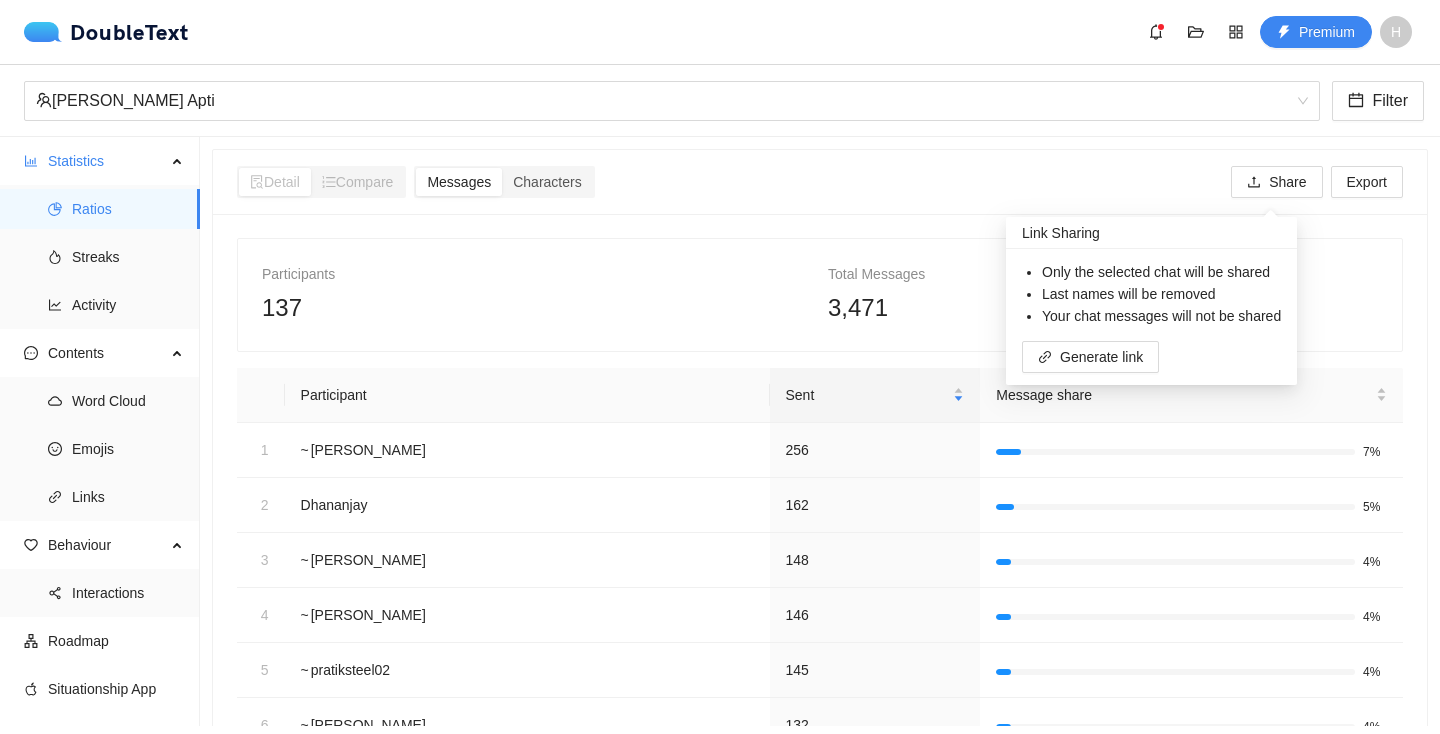 click on "Detail  Compare Messages Characters Share Export" at bounding box center (820, 182) 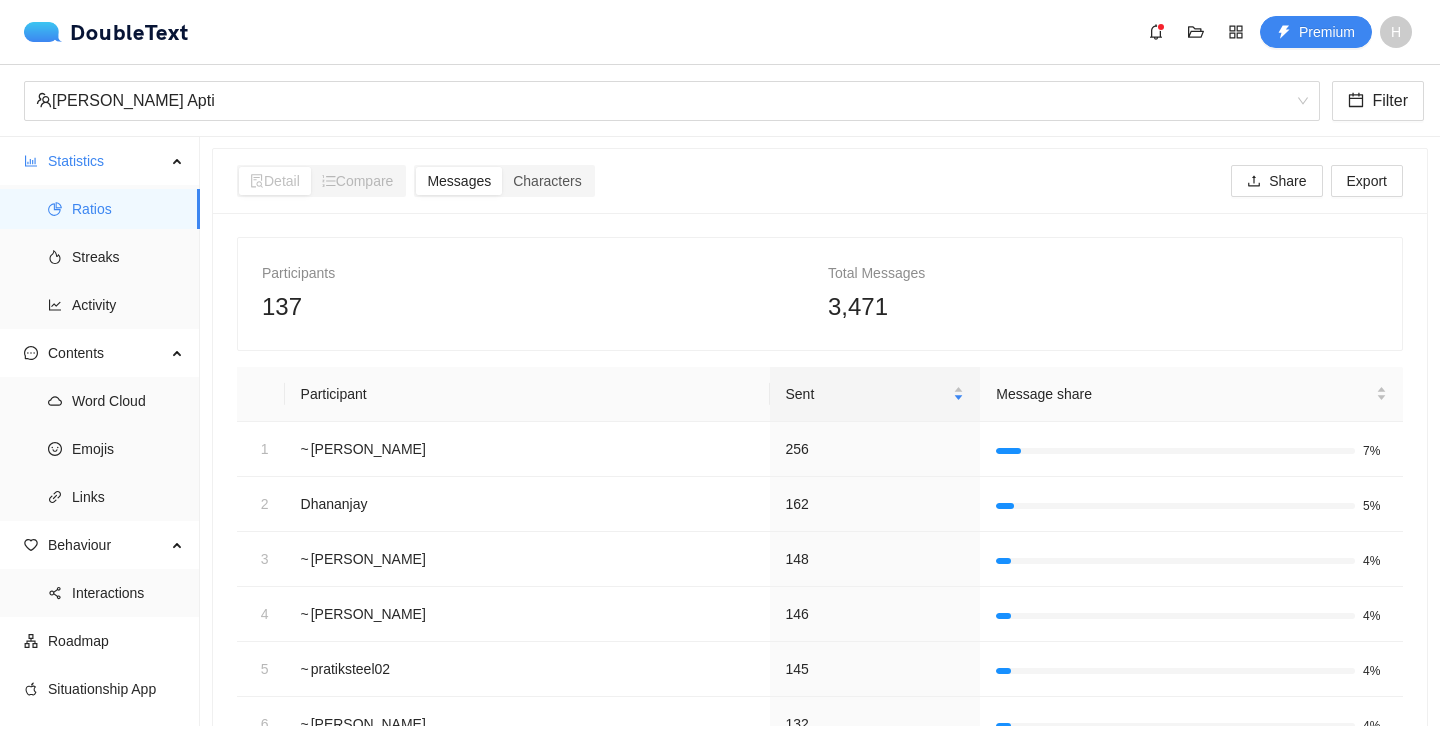 scroll, scrollTop: 0, scrollLeft: 0, axis: both 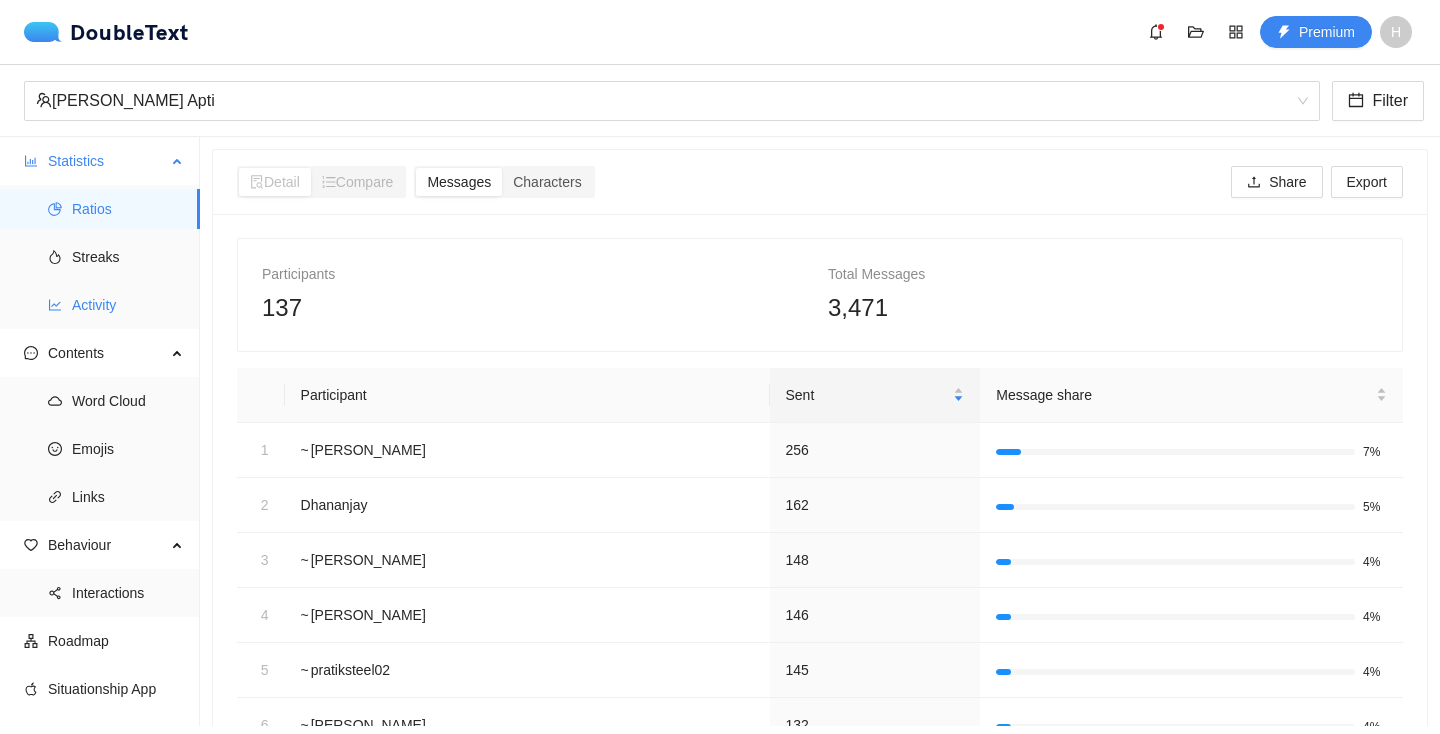 click on "Activity" at bounding box center [128, 305] 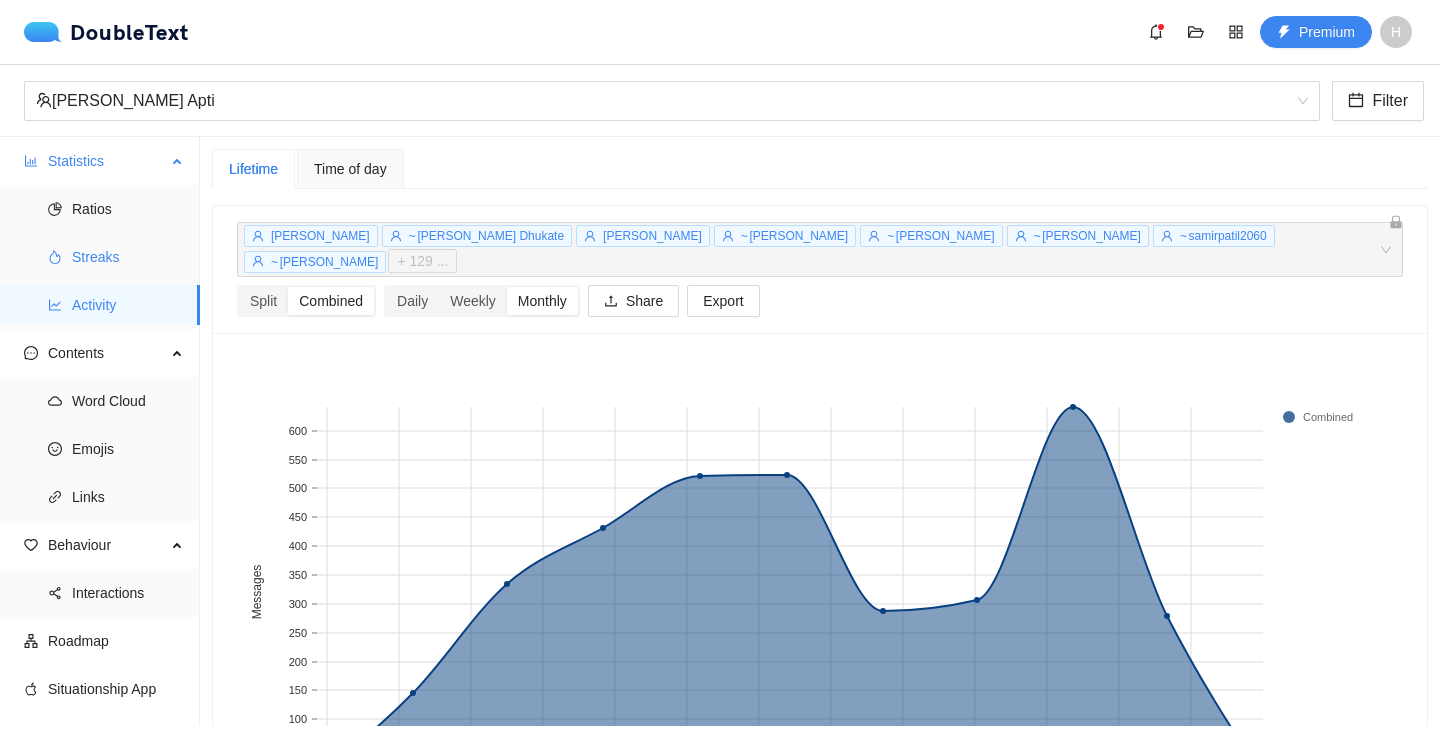 click on "Streaks" at bounding box center (128, 257) 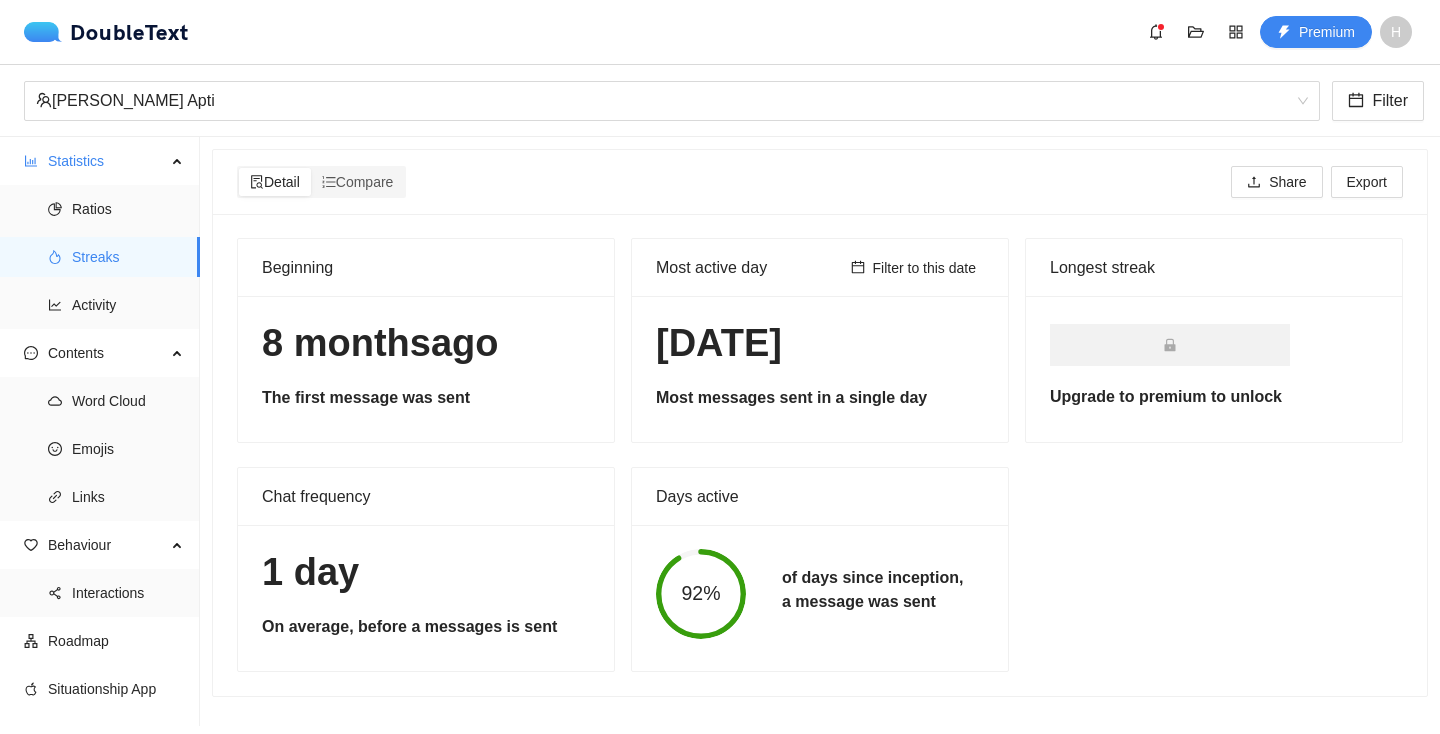 click on "[DATE]" at bounding box center [820, 343] 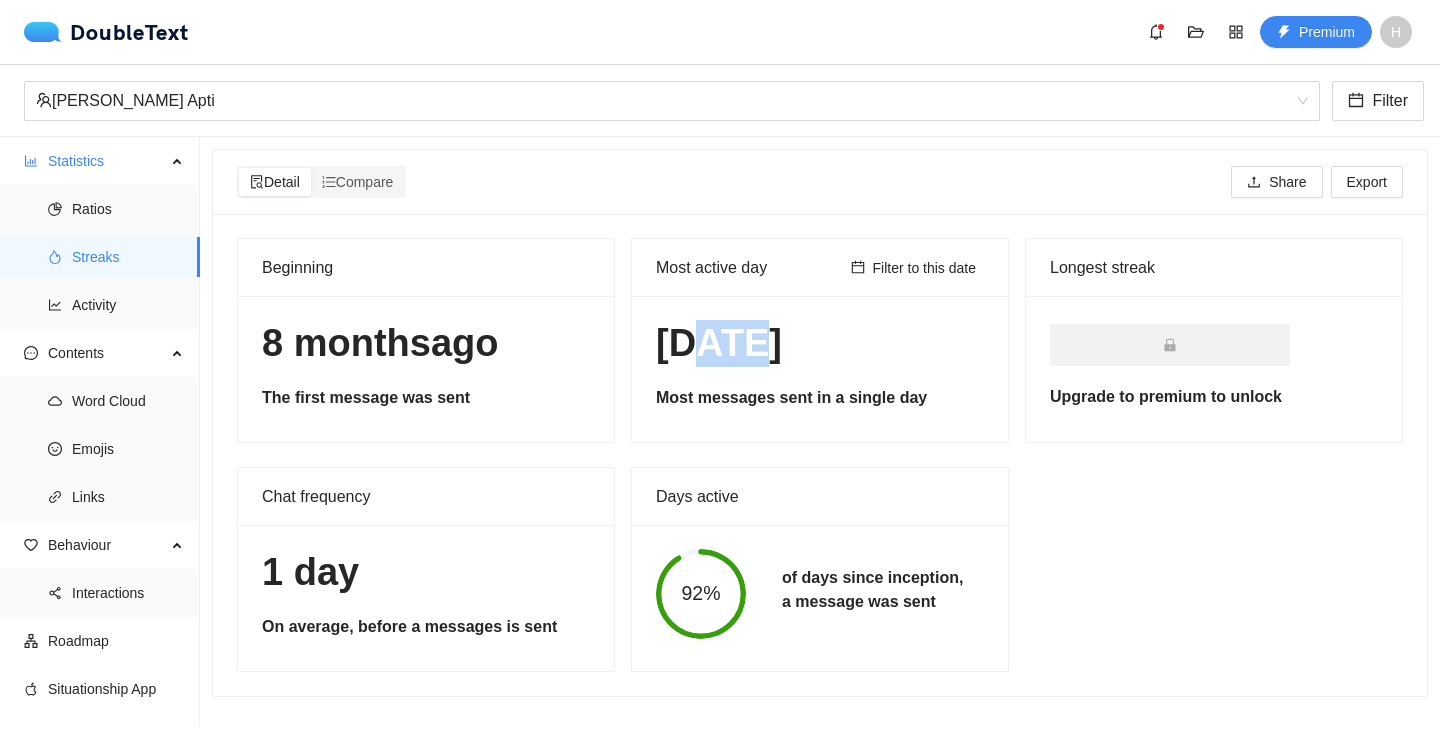 click on "[DATE]" at bounding box center [820, 343] 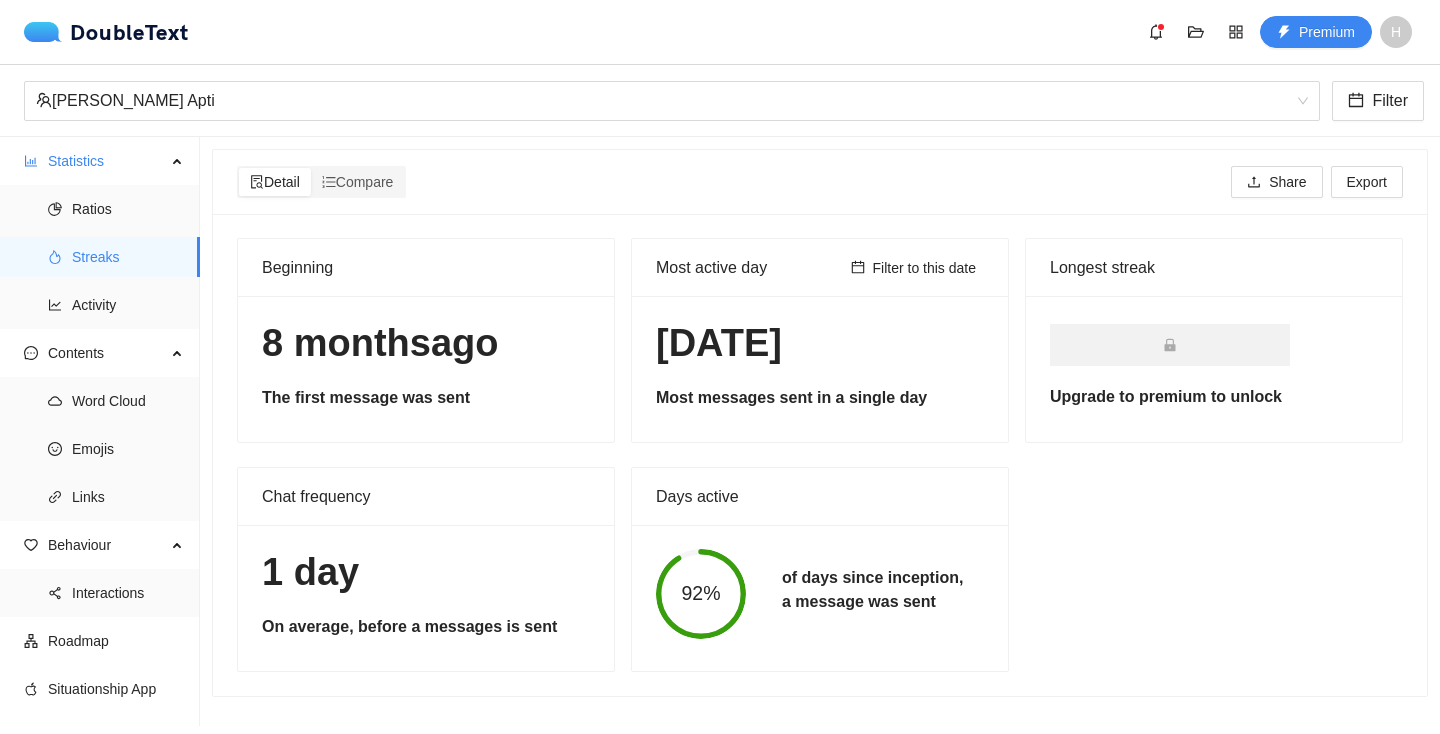 click on "[DATE]" at bounding box center [820, 343] 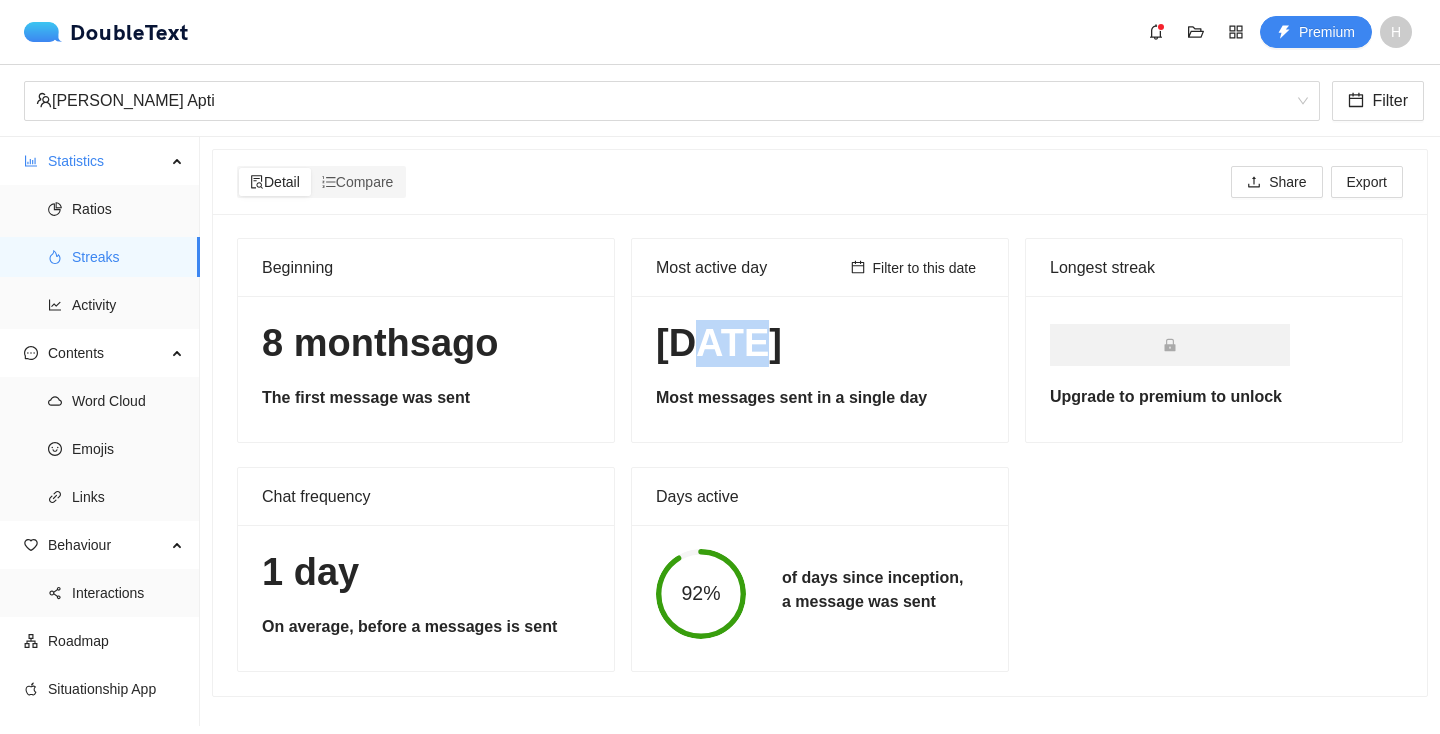 click on "[DATE]" at bounding box center (820, 343) 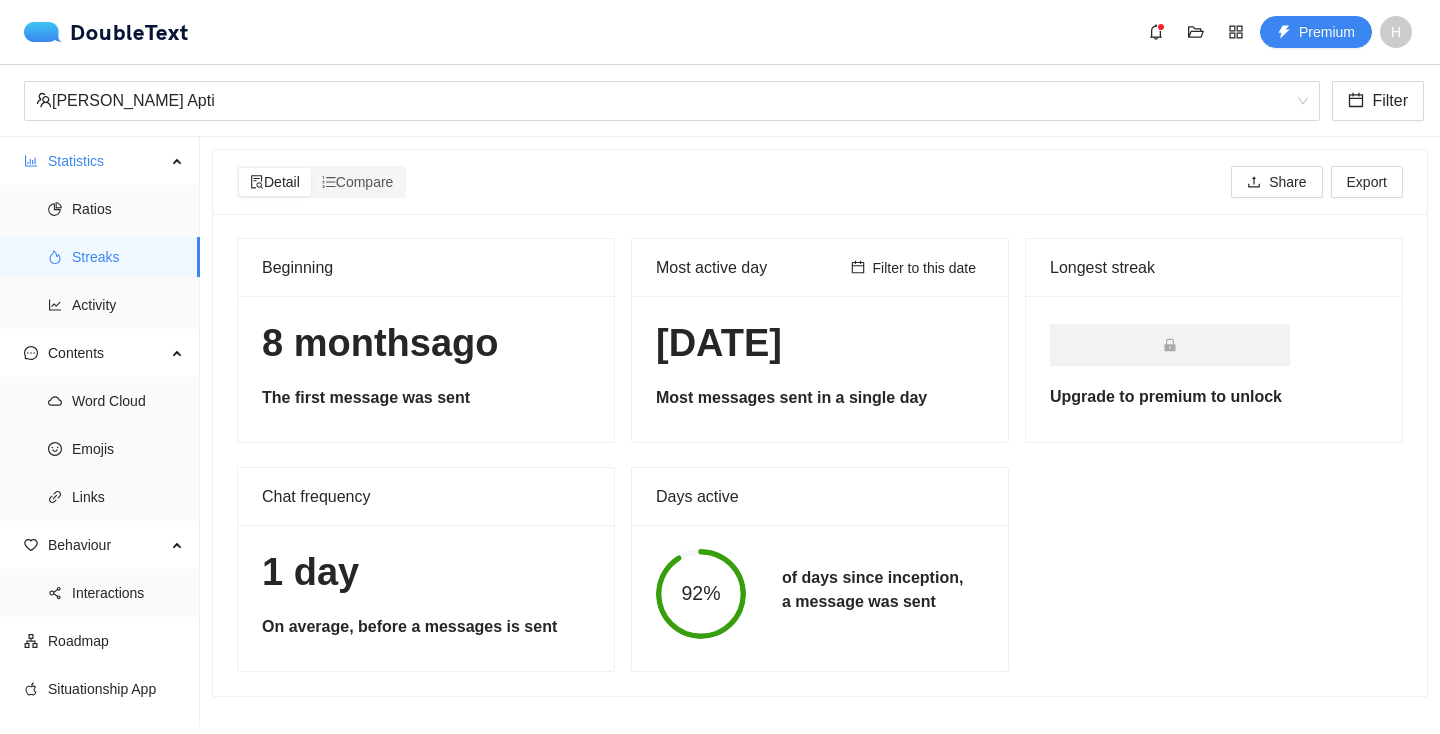 click on "[DATE]" at bounding box center [820, 343] 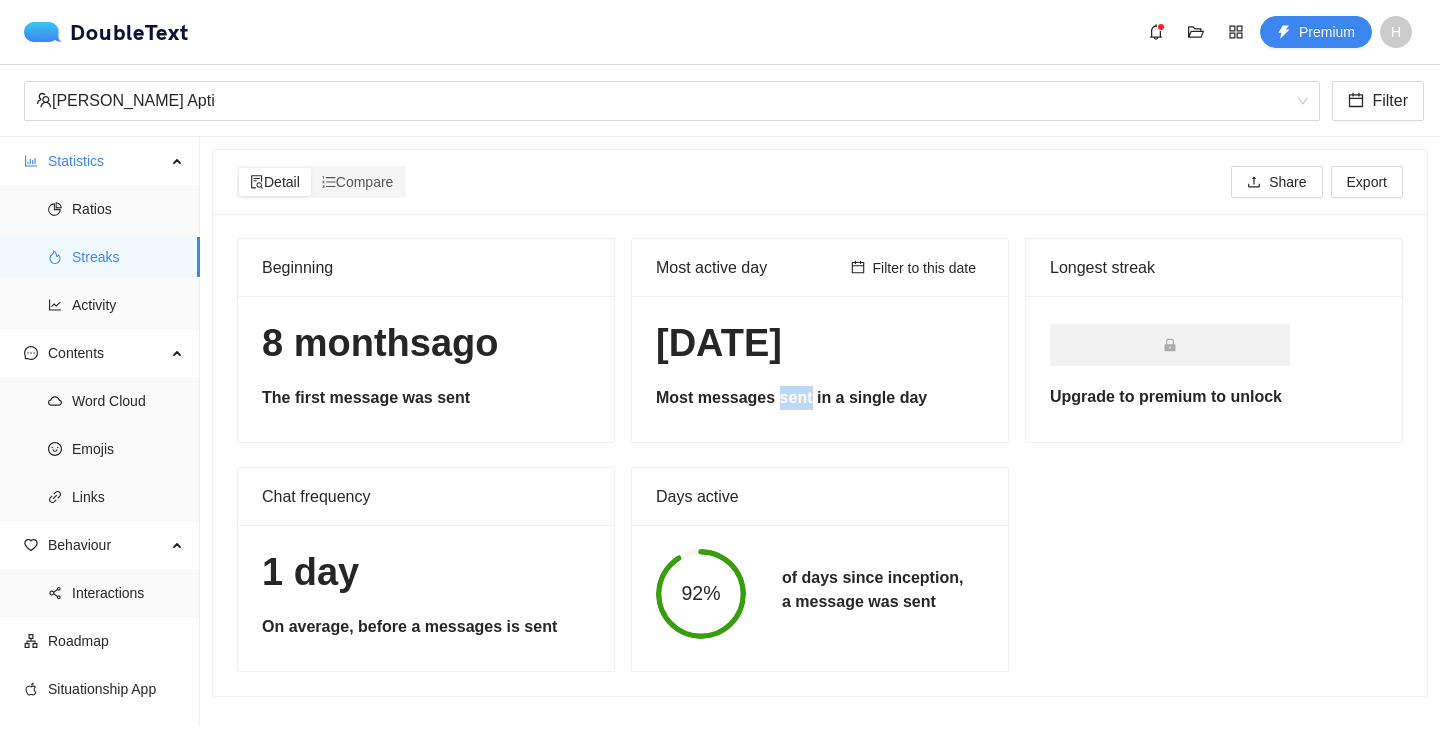 click on "Most messages sent in a single day" at bounding box center (820, 398) 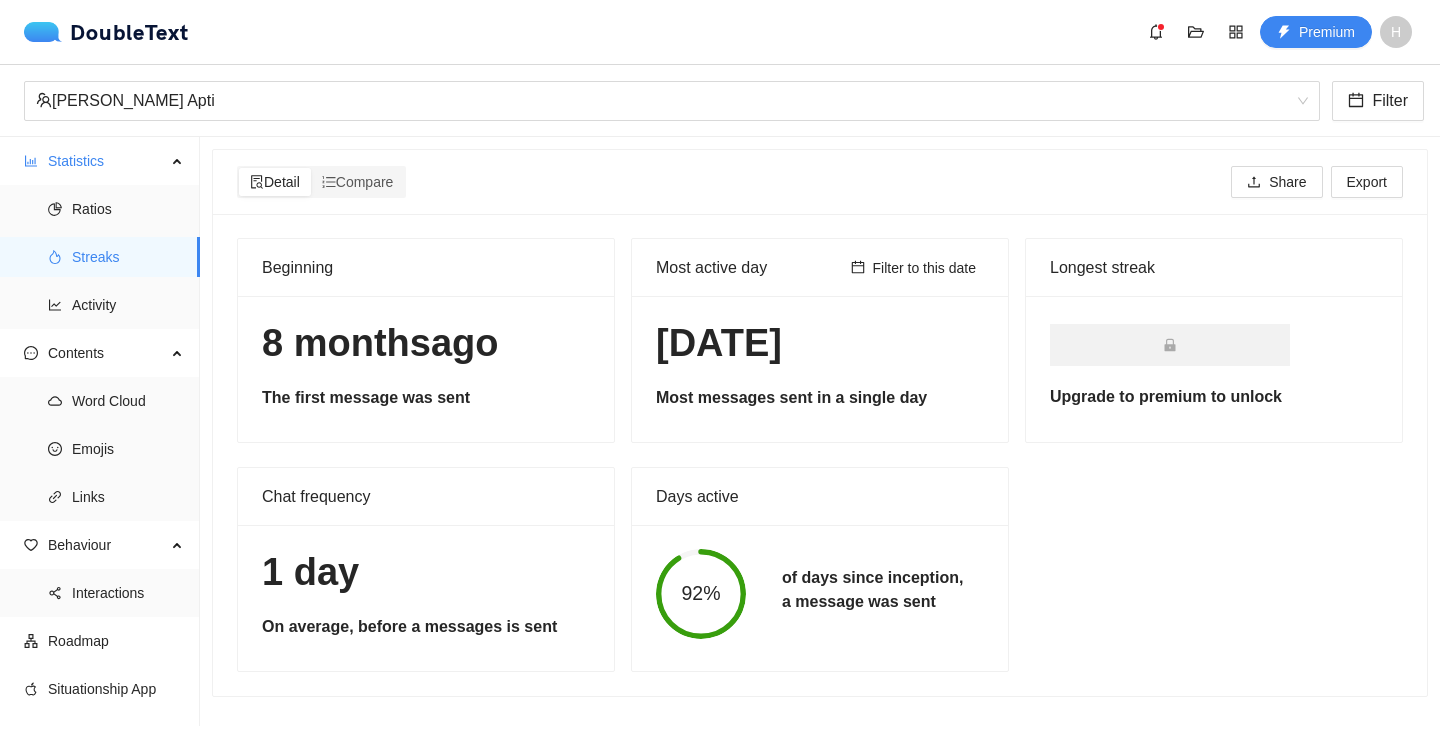 click on "Most messages sent in a single day" at bounding box center [820, 398] 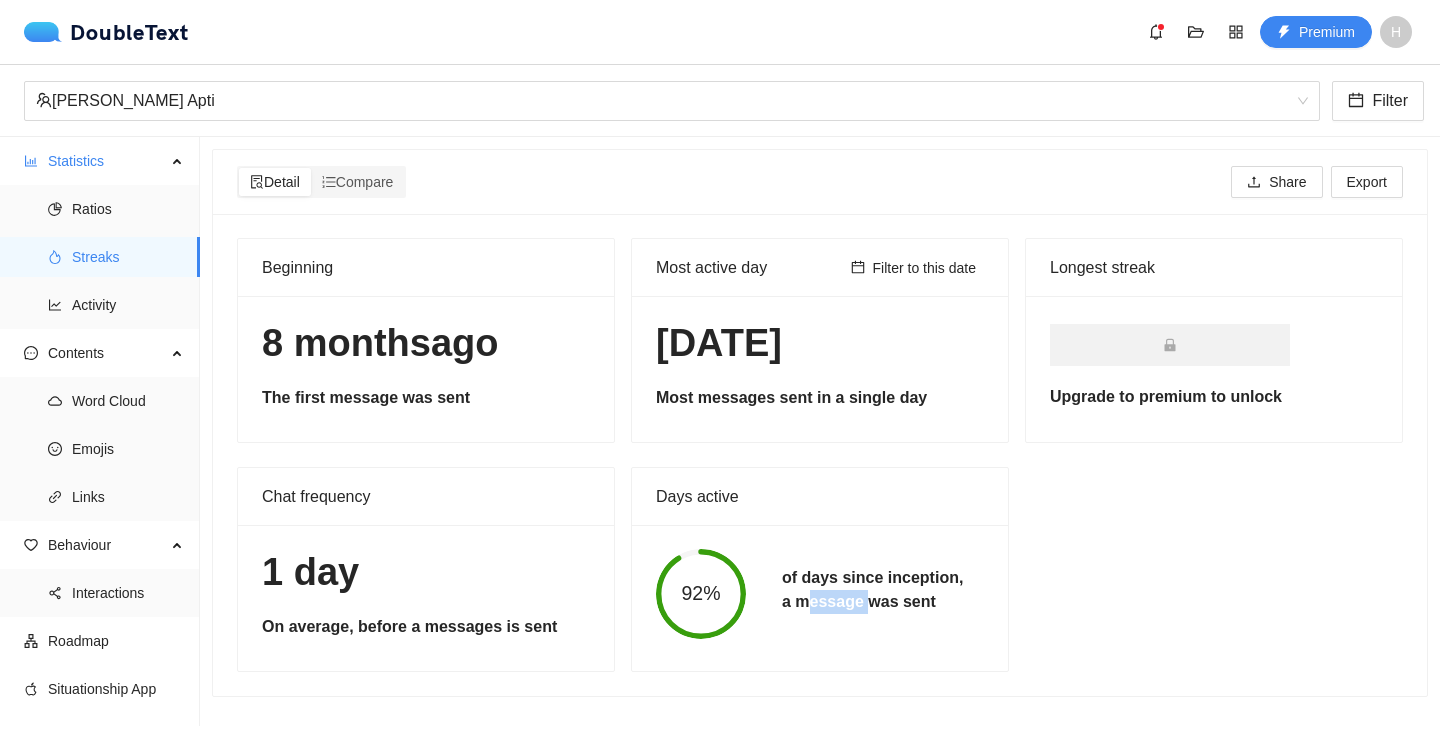 click on "of days since inception,  a message was sent" at bounding box center (872, 590) 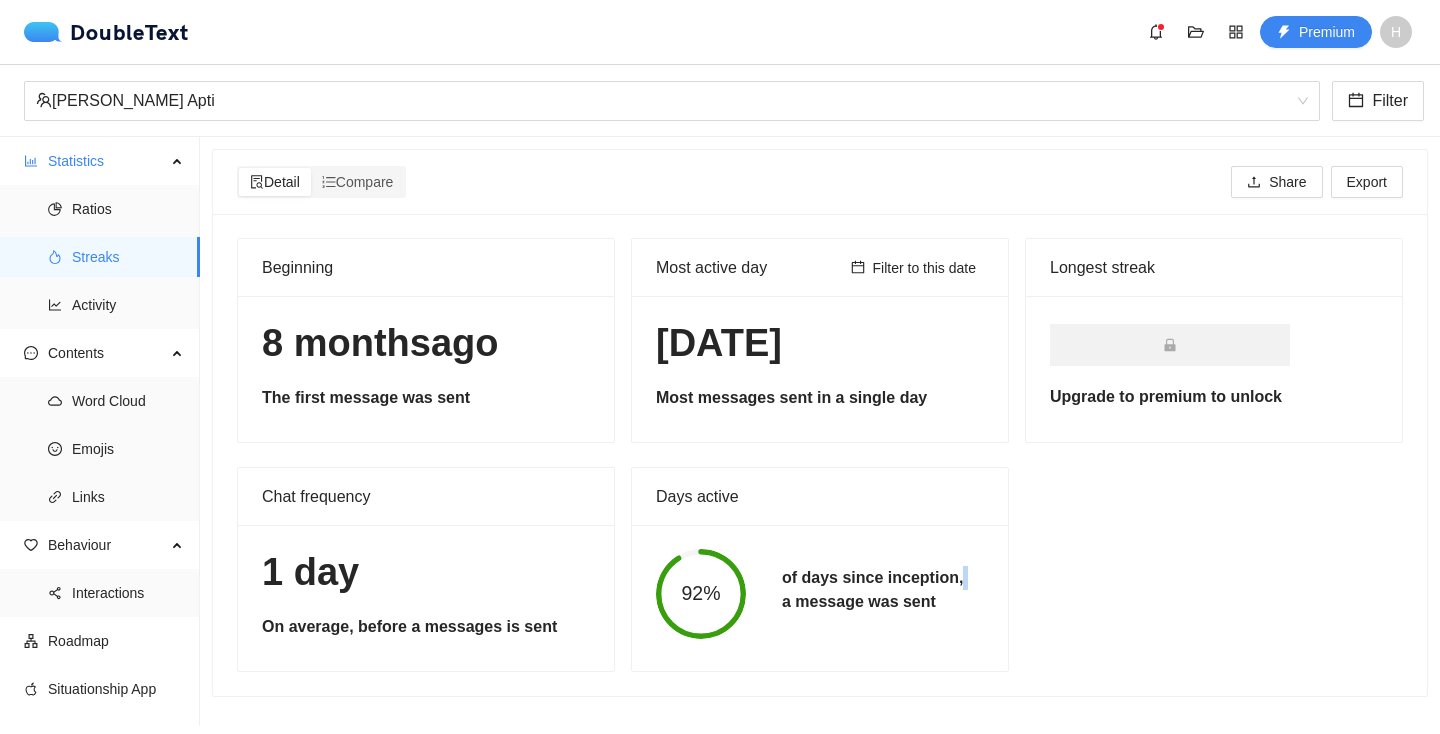 click on "of days since inception,  a message was sent" at bounding box center (872, 590) 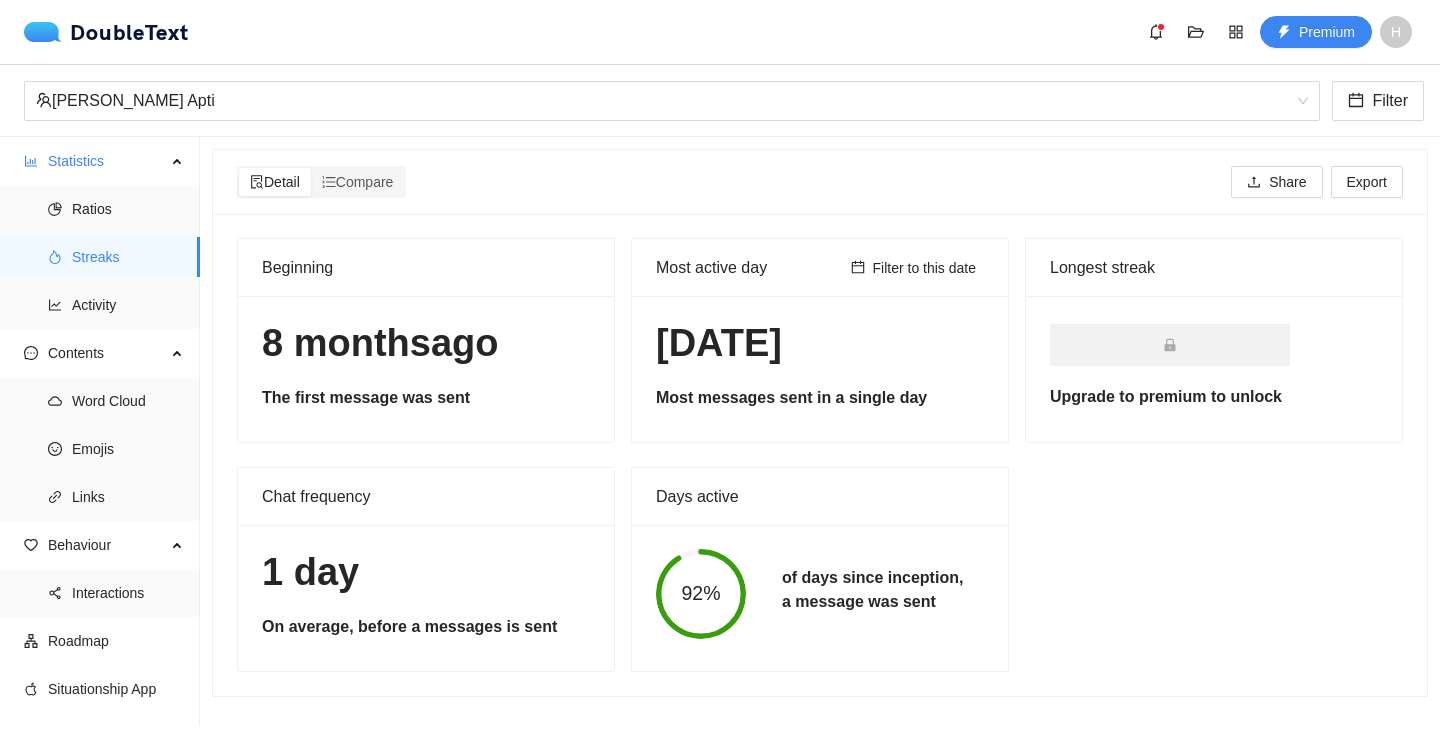 click on "of days since inception,  a message was sent" at bounding box center [872, 590] 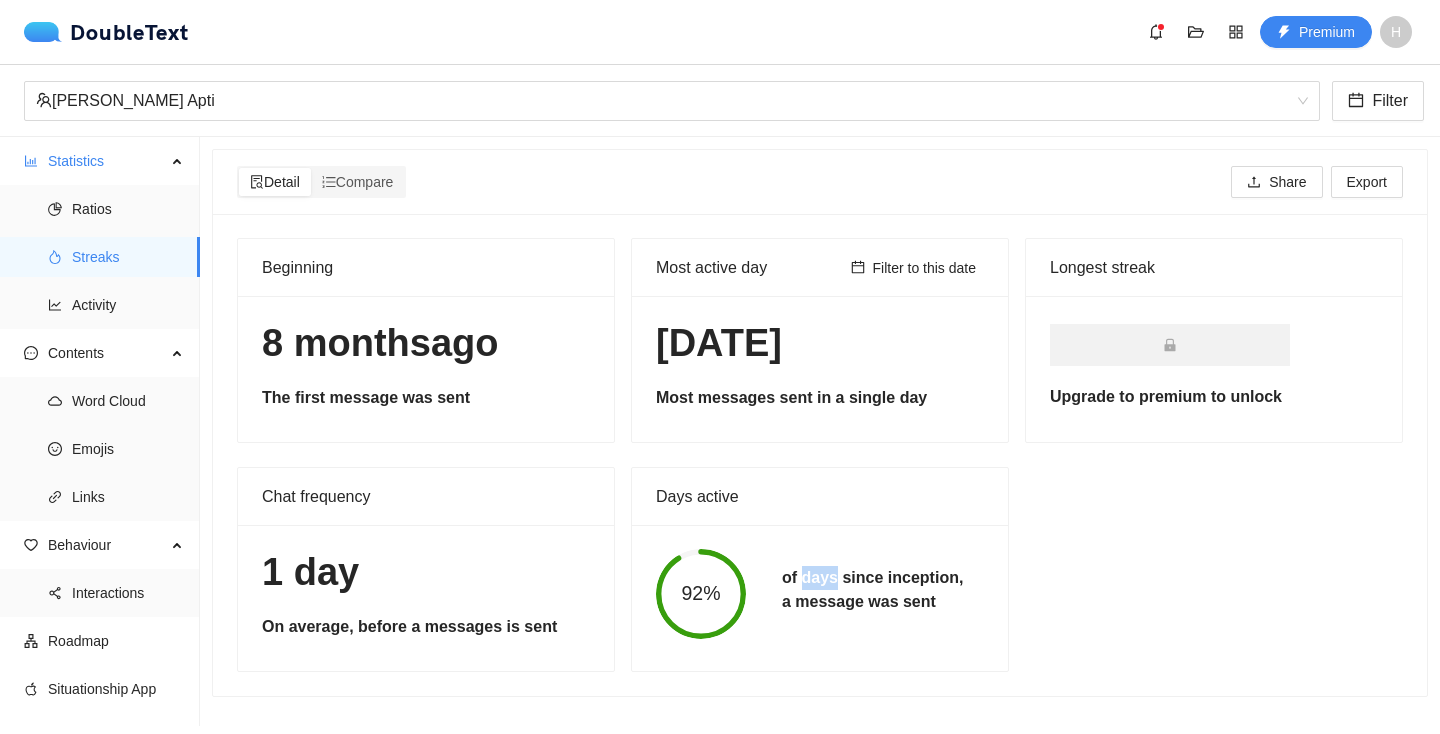 click on "of days since inception,  a message was sent" at bounding box center (872, 590) 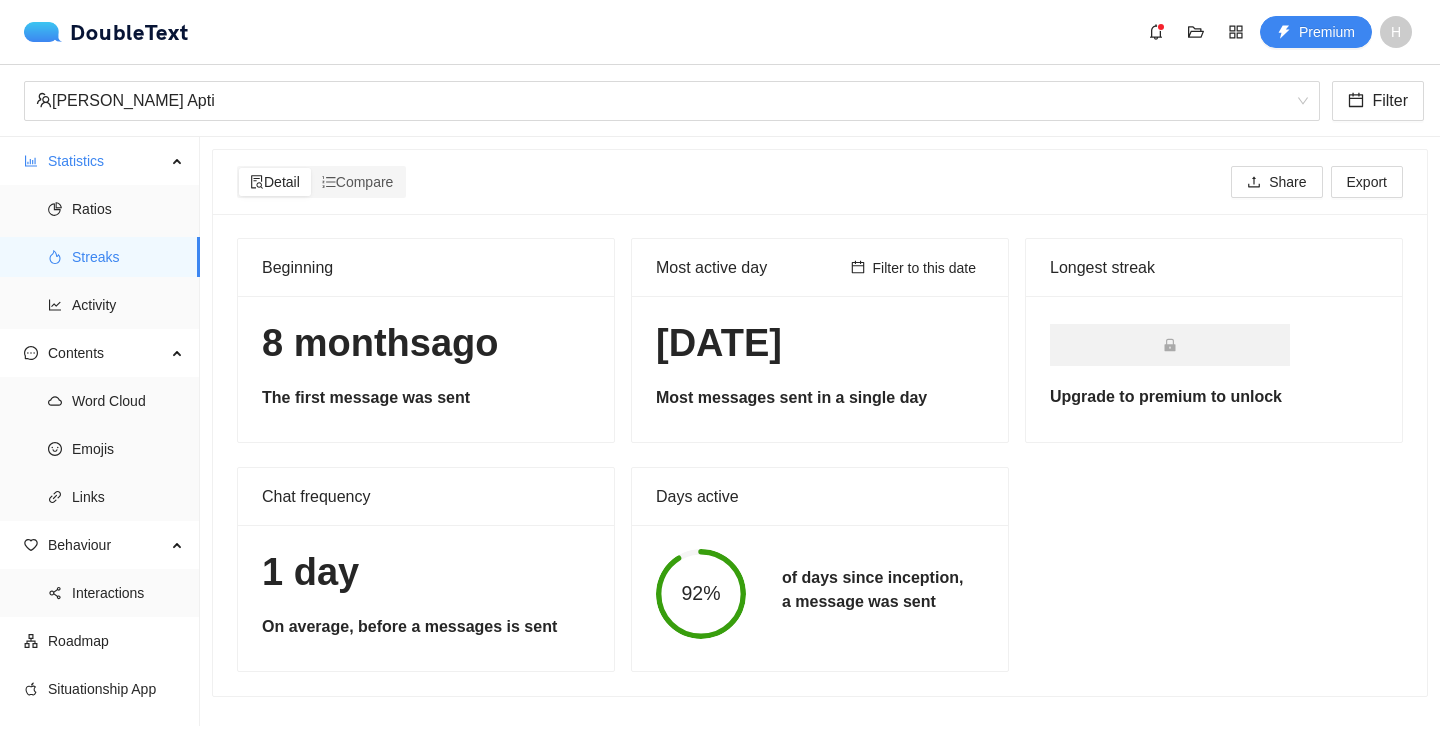 click on "of days since inception,  a message was sent" at bounding box center (872, 590) 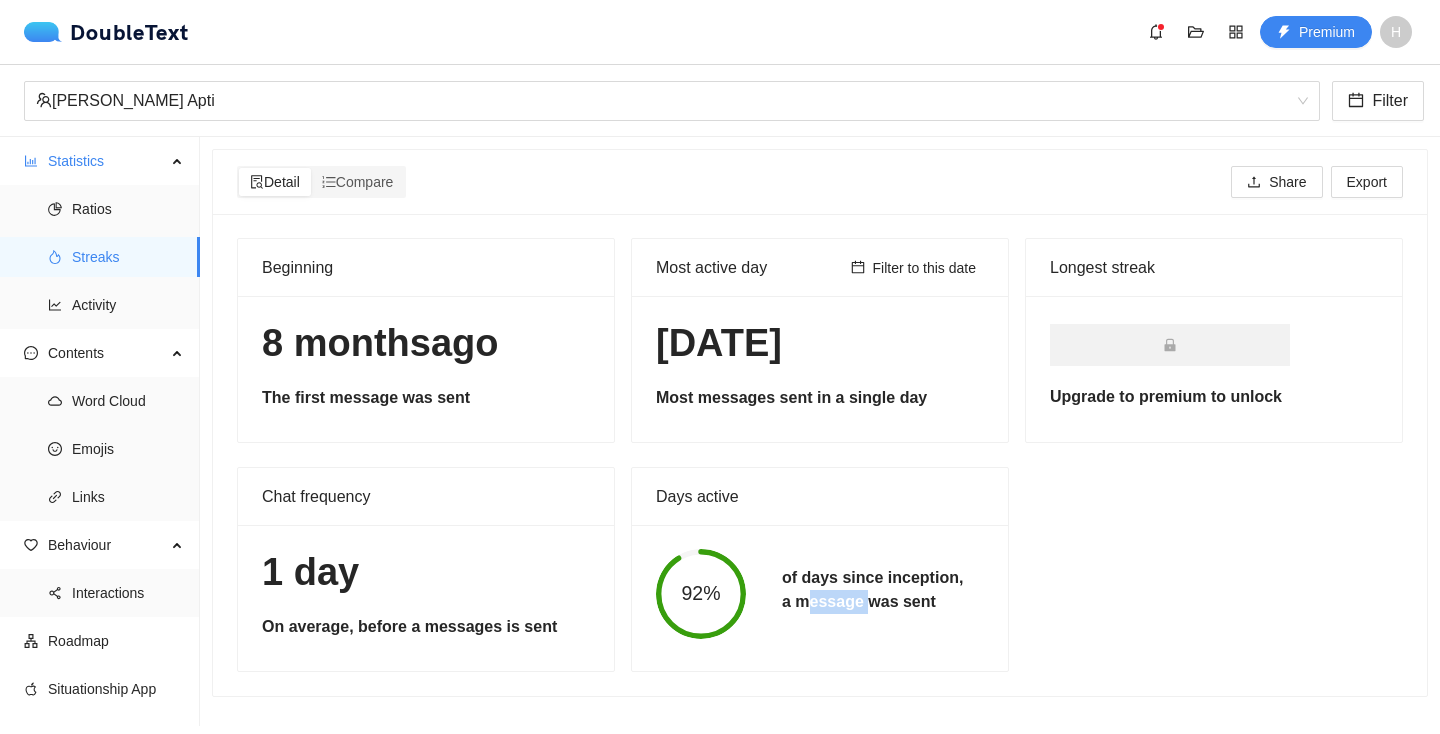 click on "of days since inception,  a message was sent" at bounding box center (872, 590) 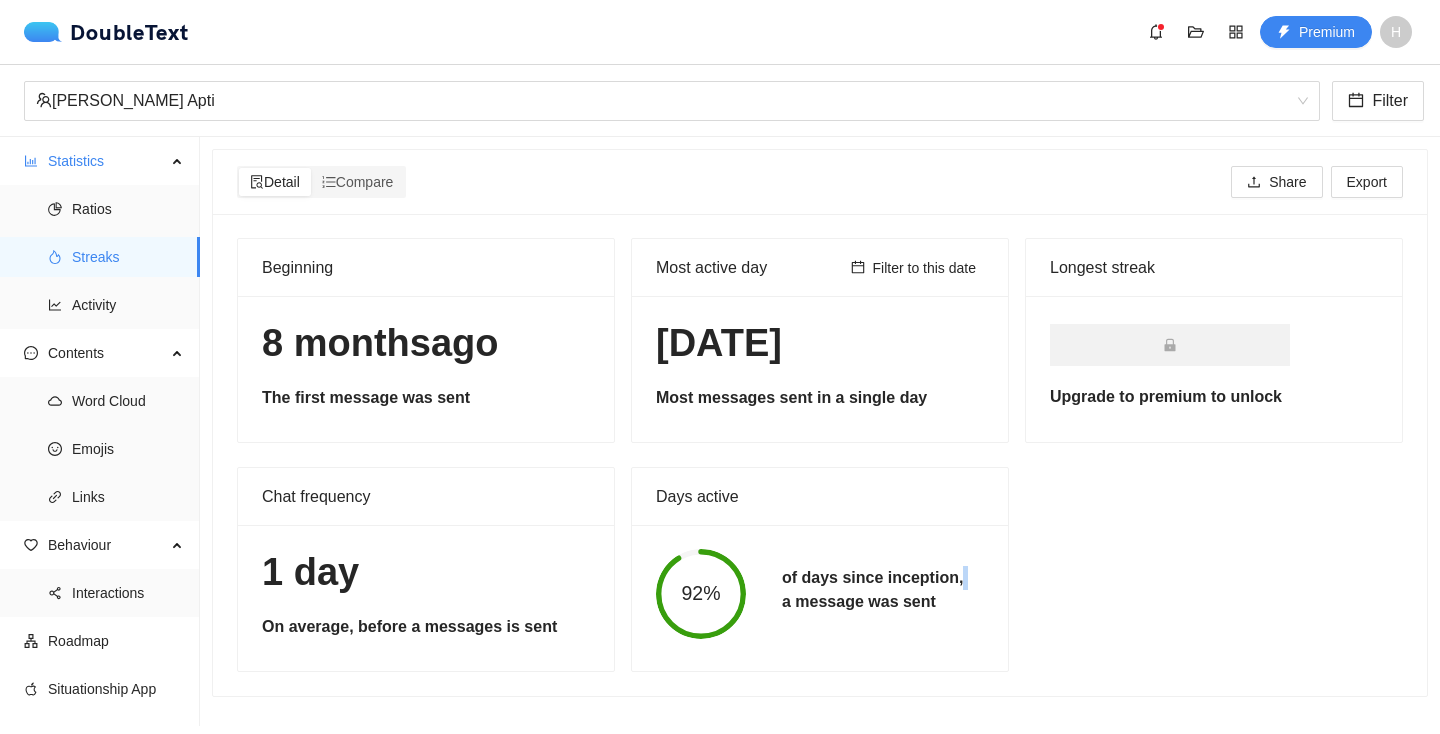 click on "of days since inception,  a message was sent" at bounding box center (872, 590) 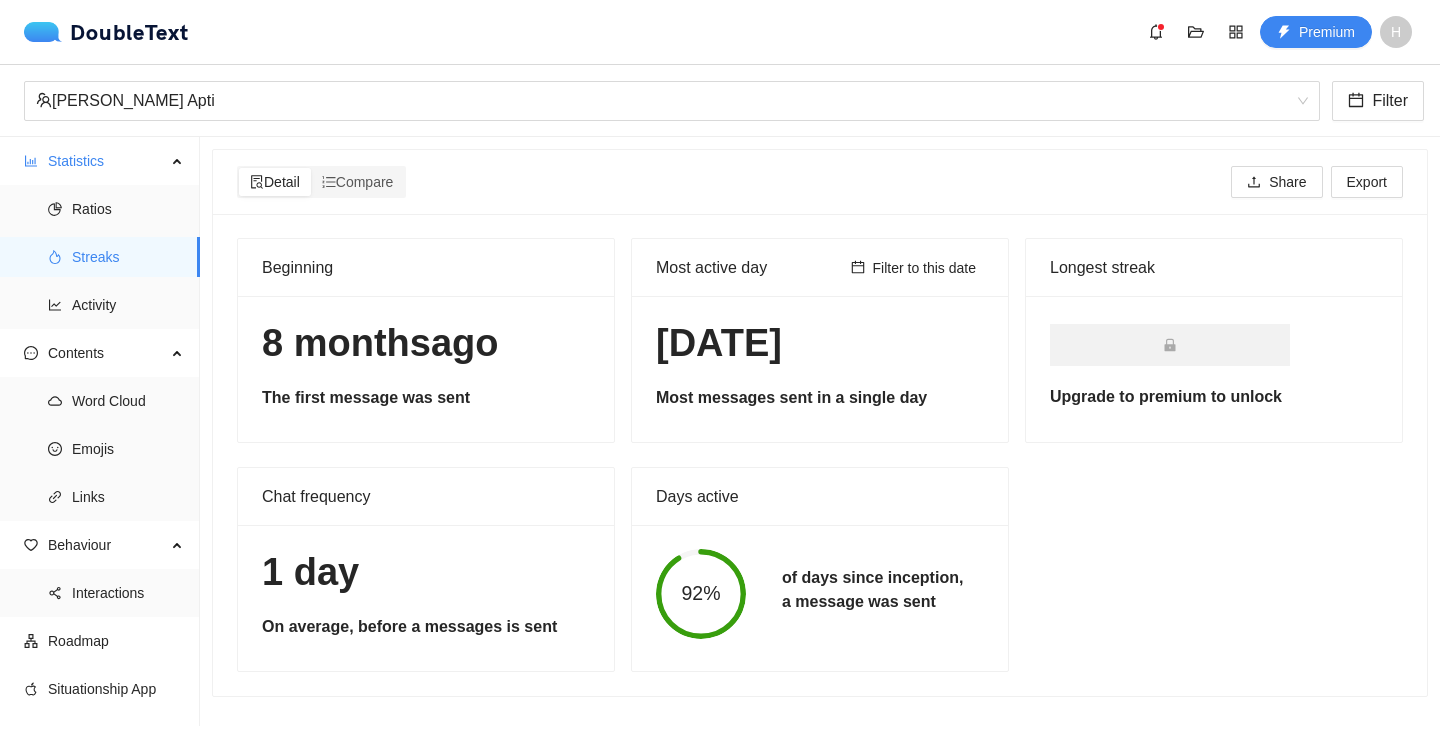 click on "1 day" at bounding box center [426, 572] 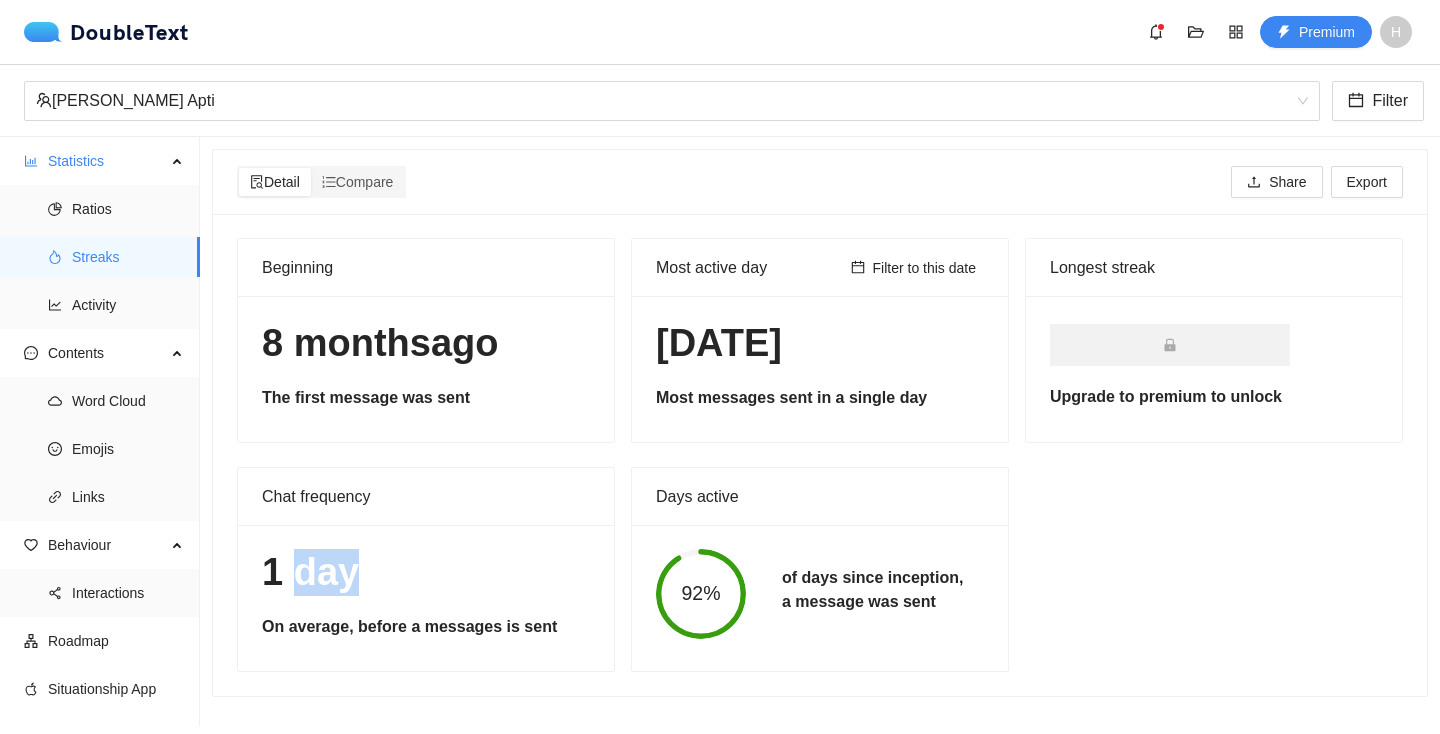 click on "1 day" at bounding box center [426, 572] 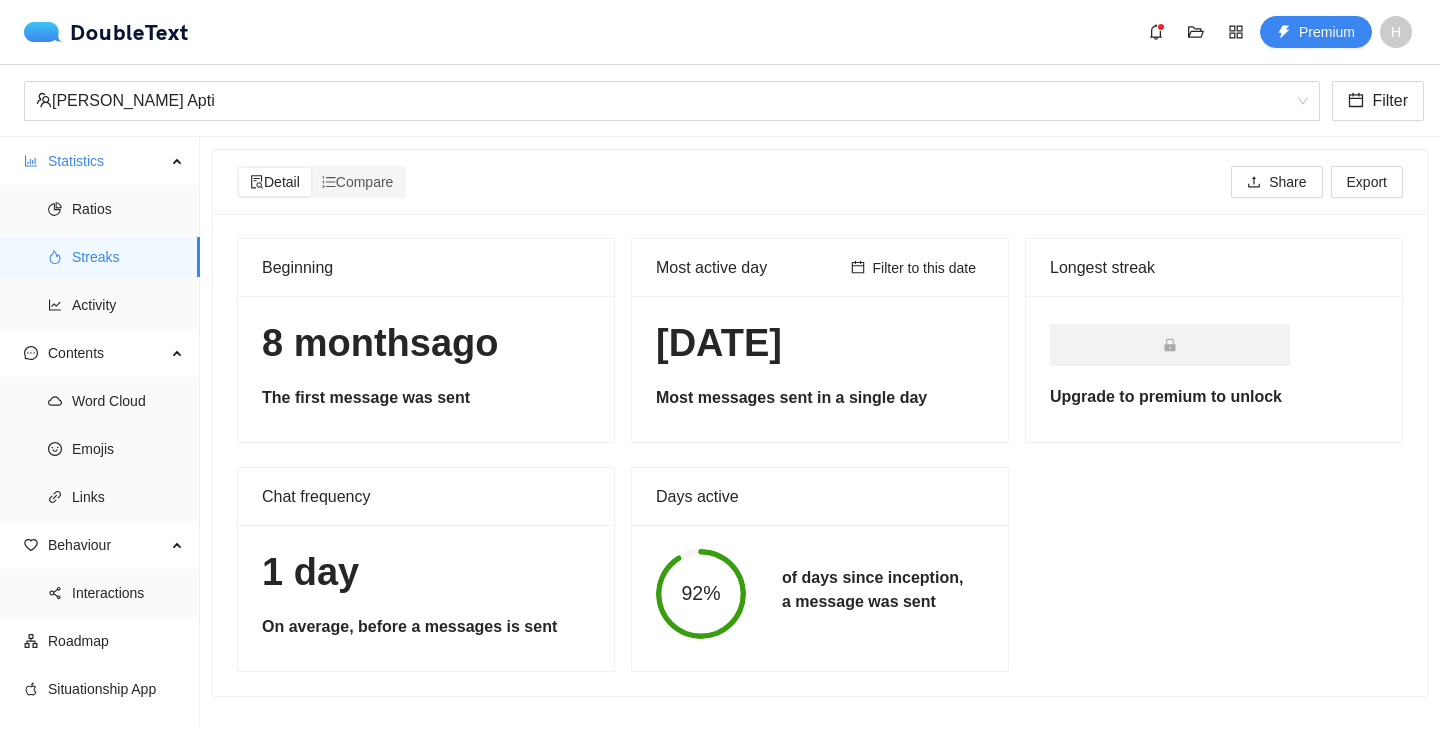 click on "1 day" at bounding box center (426, 572) 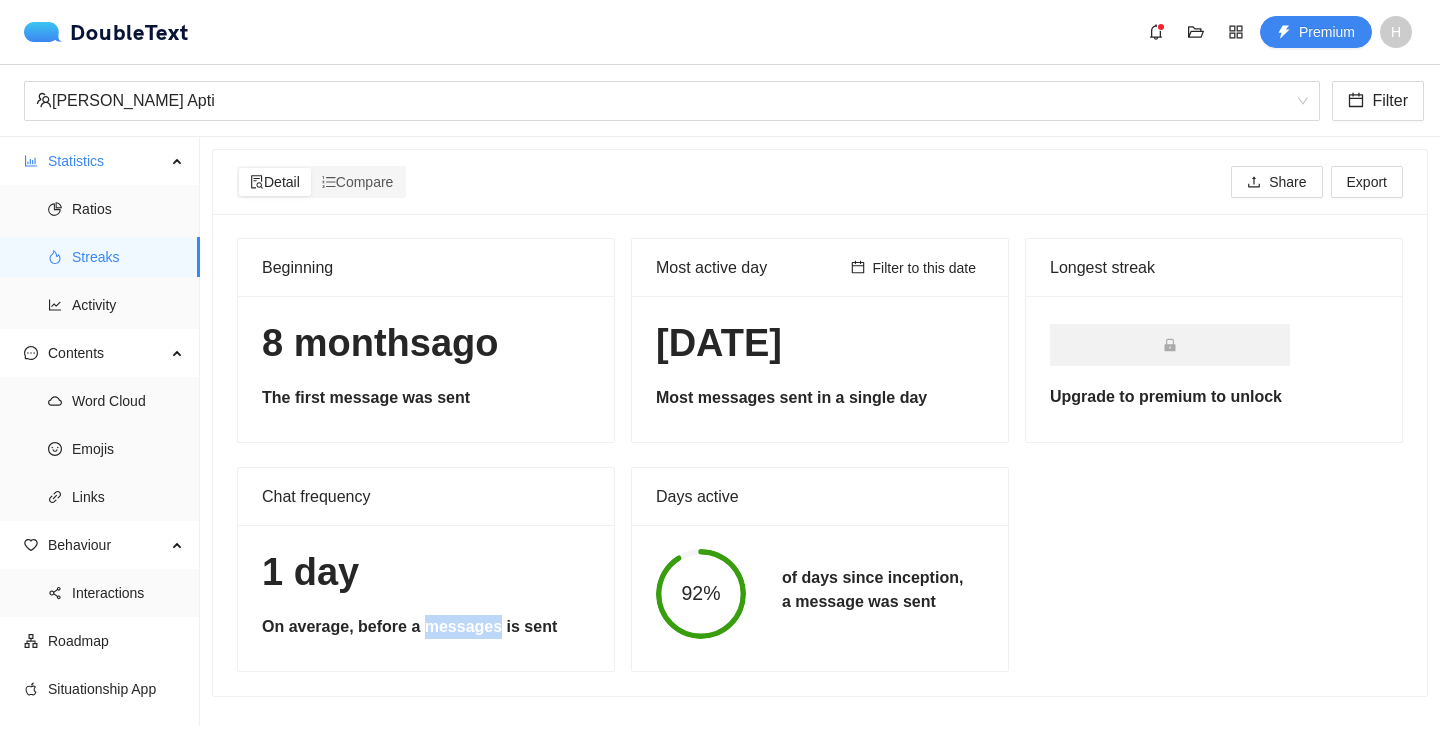 click on "On average, before a messages is sent" at bounding box center (426, 627) 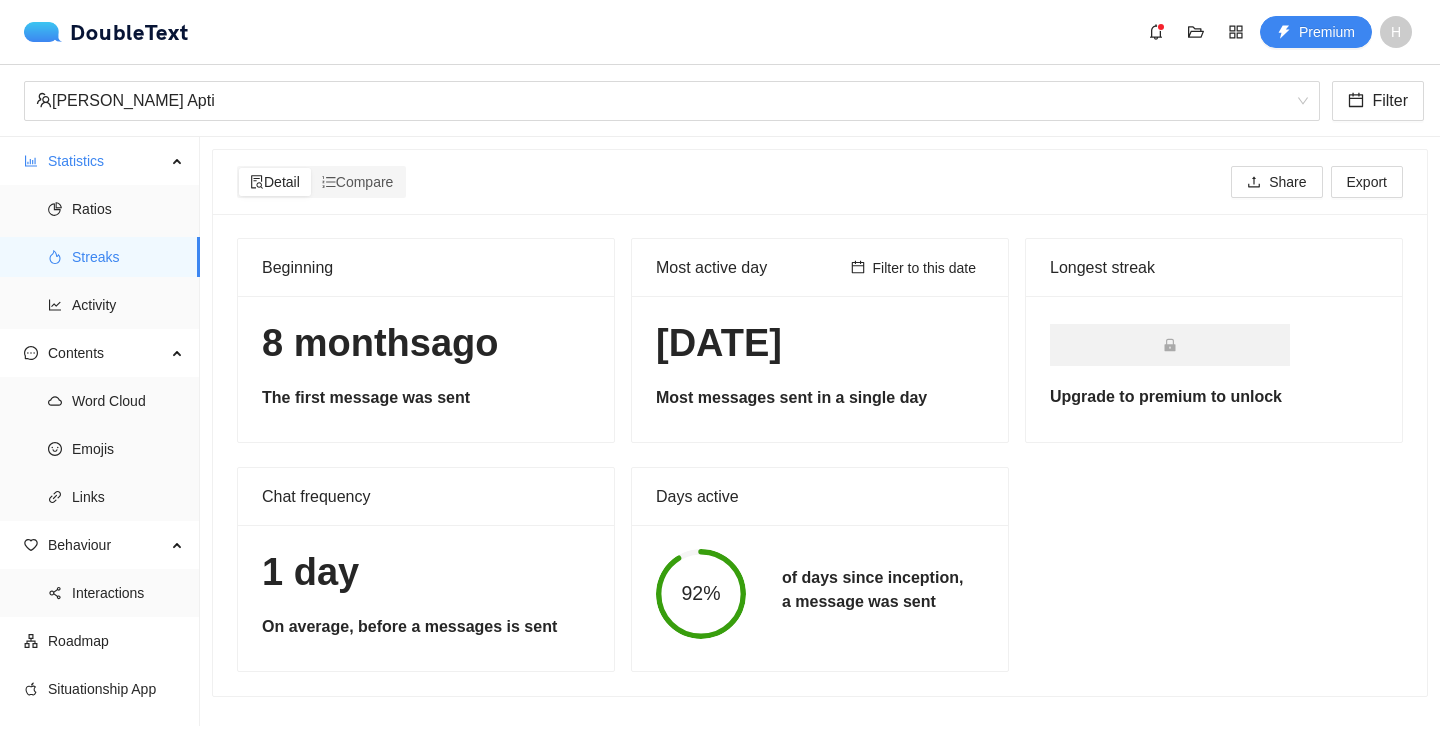 click on "On average, before a messages is sent" at bounding box center [426, 627] 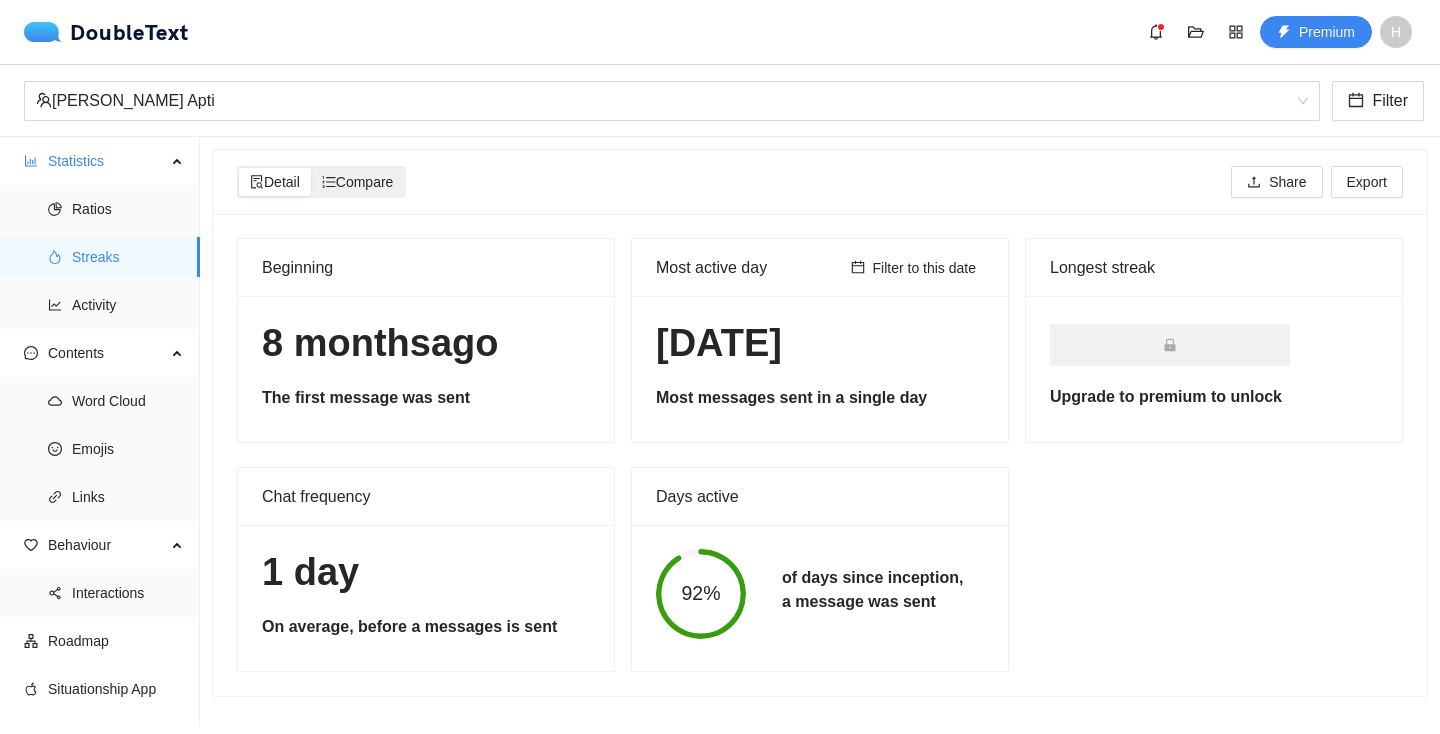click on "Compare" at bounding box center [358, 182] 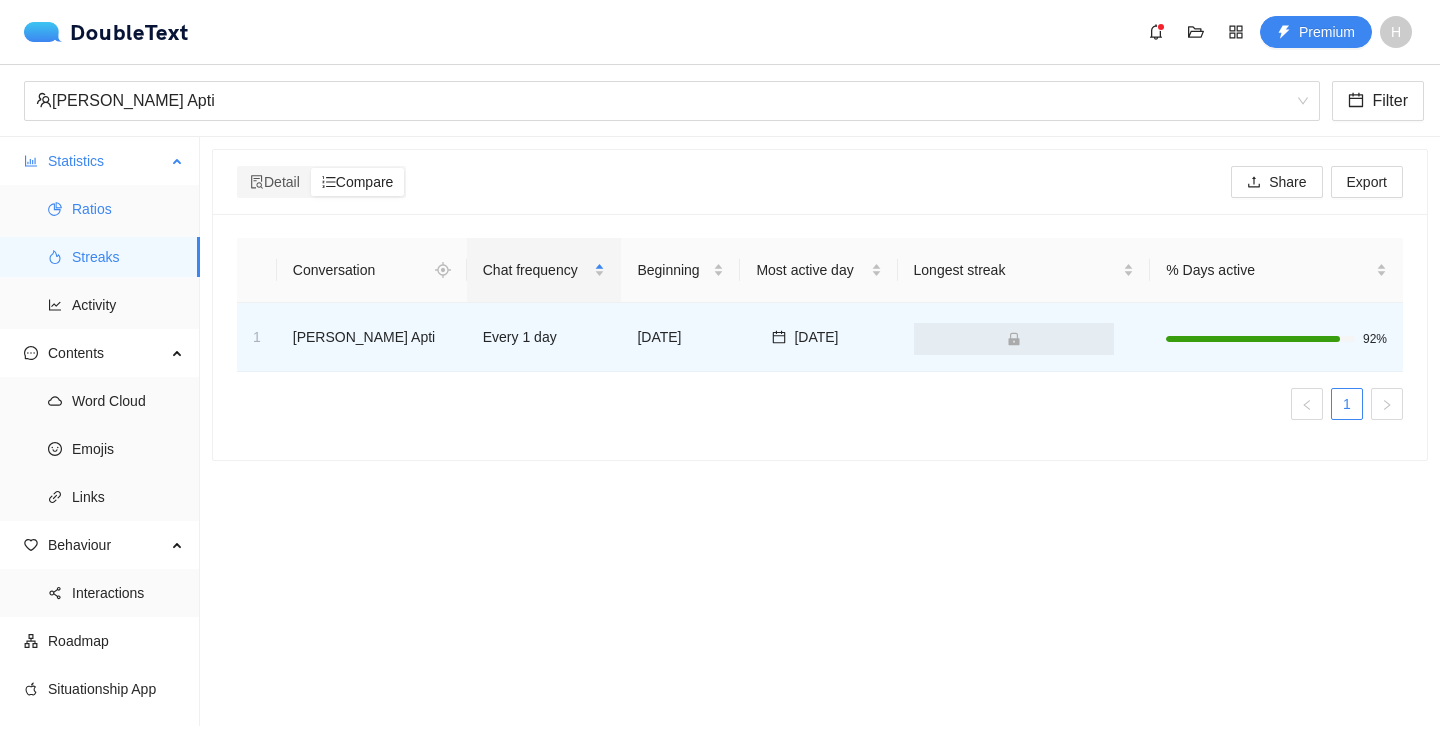 click on "Ratios" at bounding box center [128, 209] 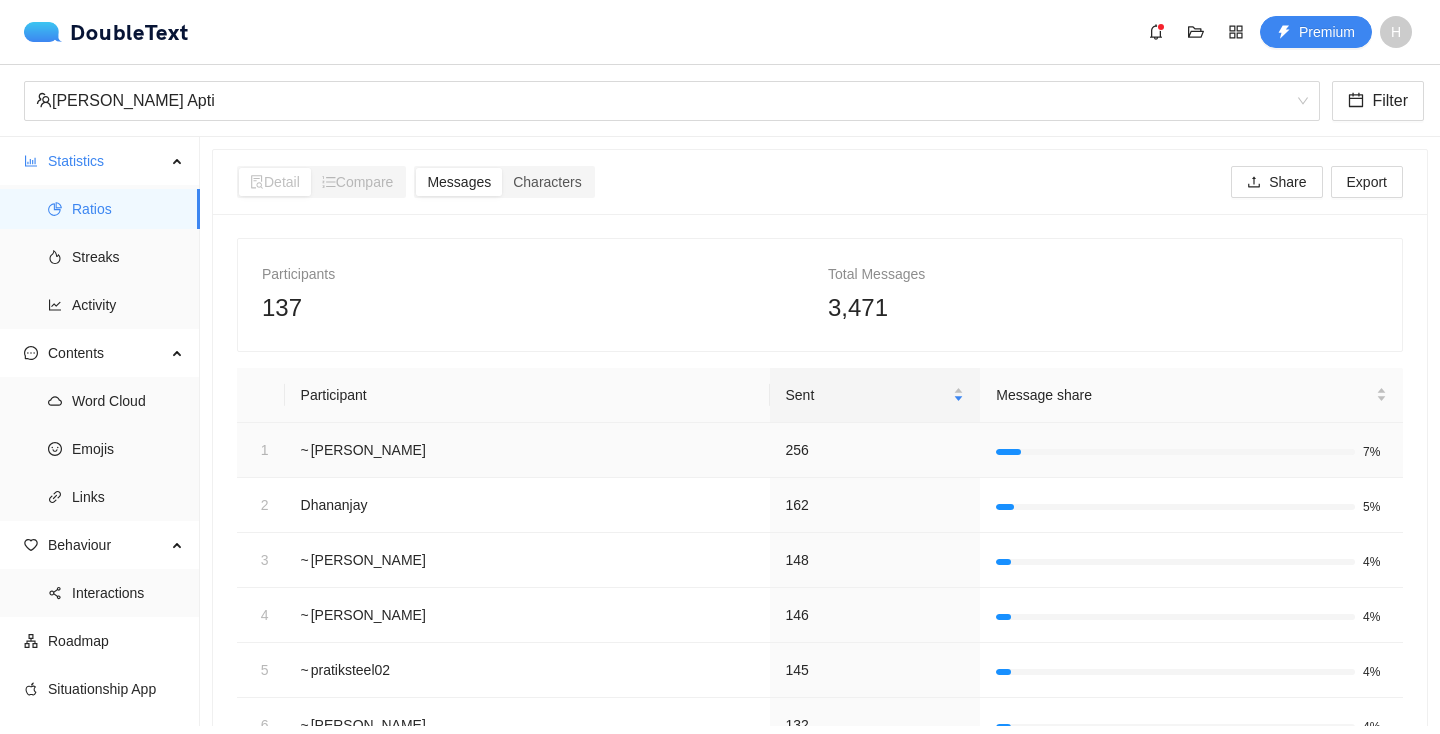 click on "~ [PERSON_NAME]" at bounding box center [527, 450] 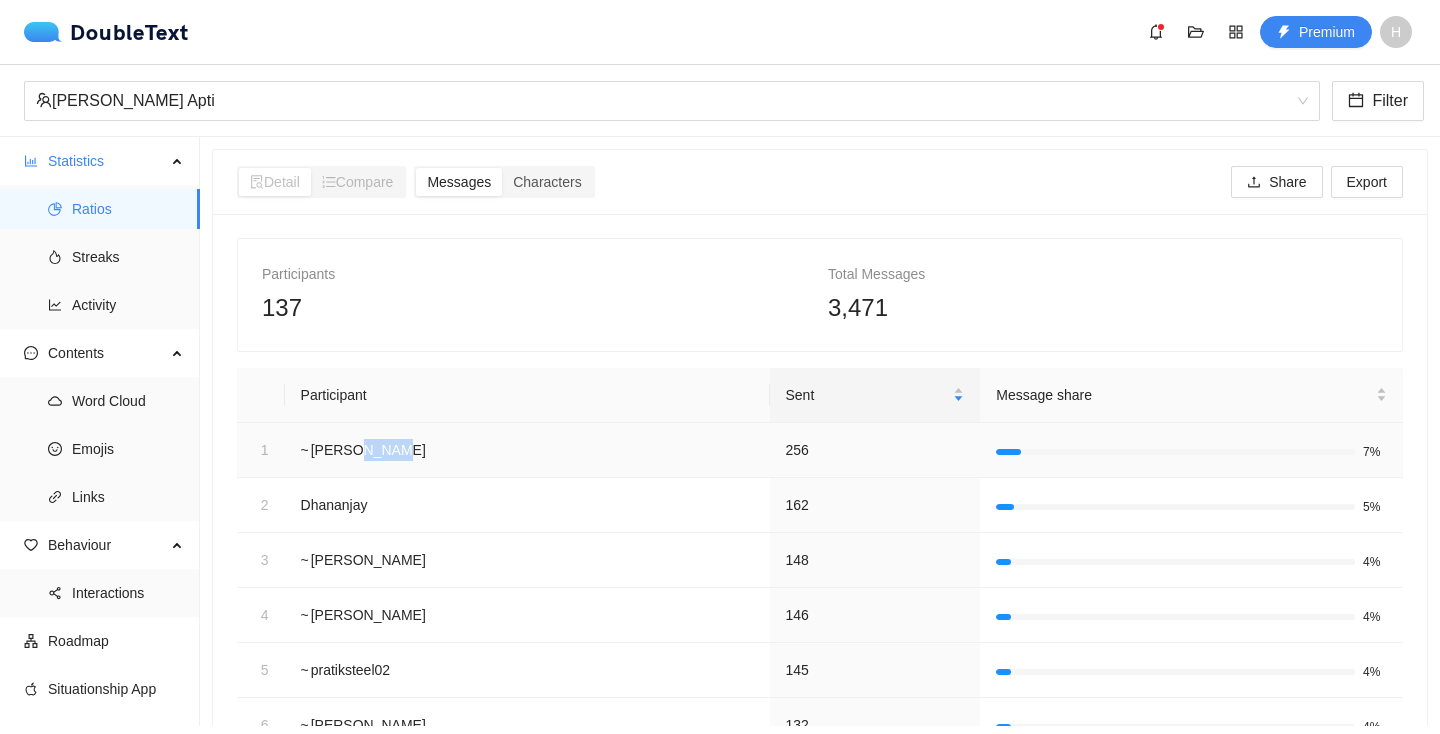 click on "~ [PERSON_NAME]" at bounding box center (527, 450) 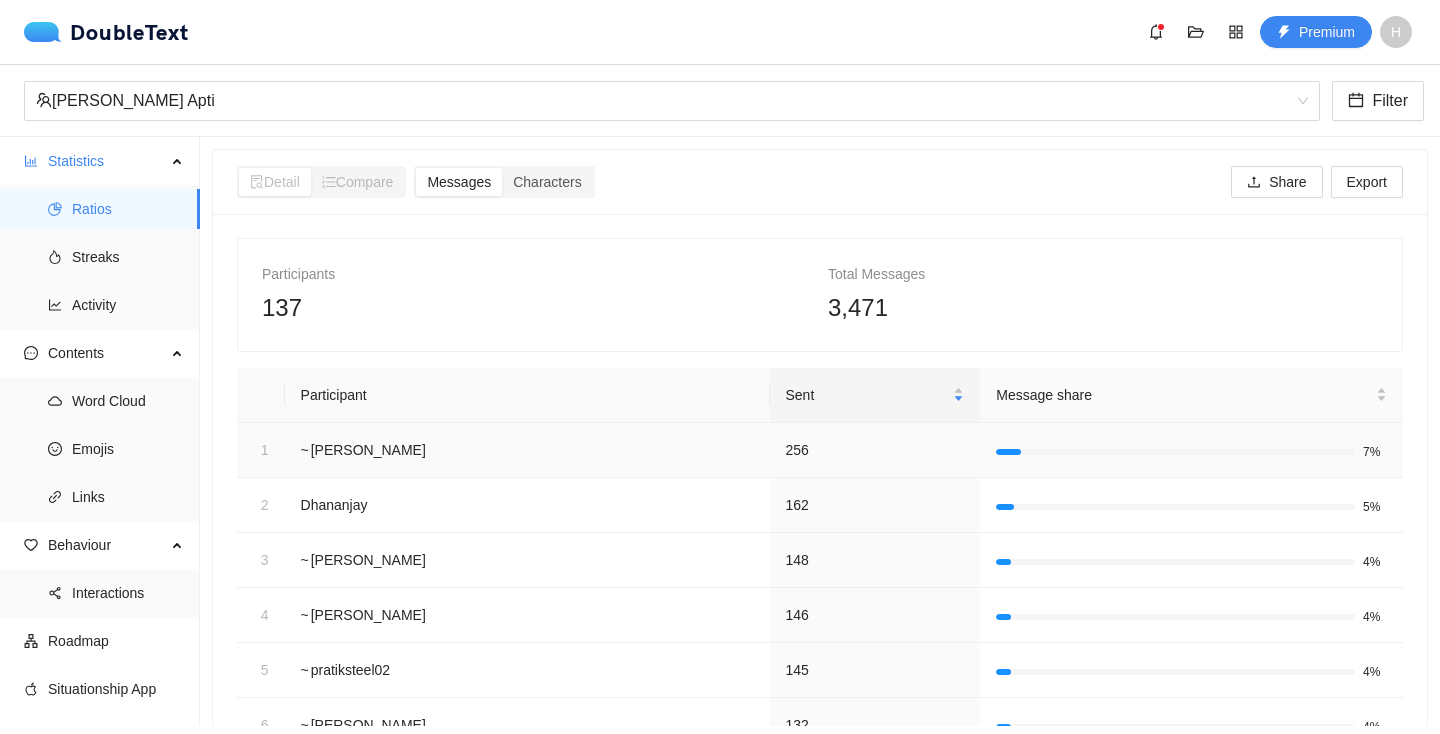 click on "~ [PERSON_NAME]" at bounding box center [527, 450] 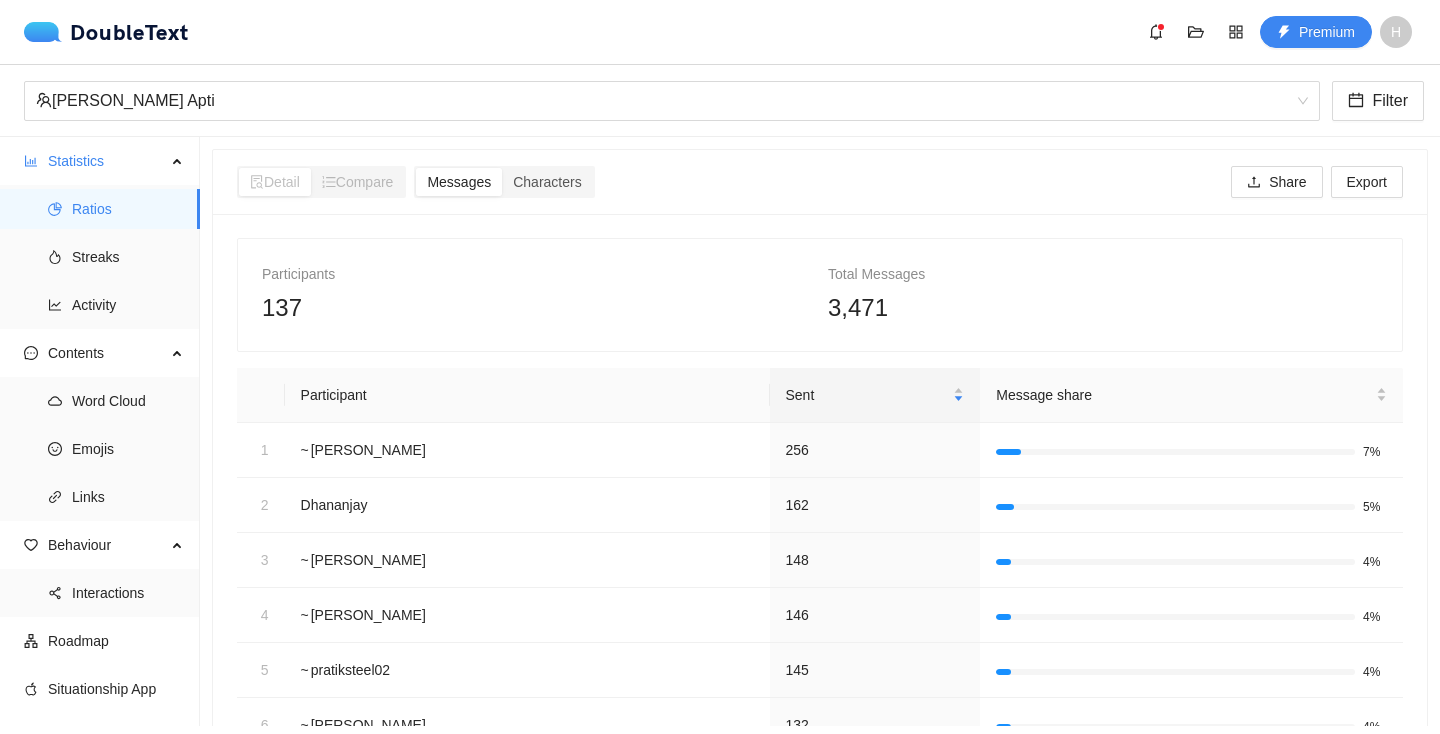 click on "Participants 137 Total Messages 3,471 Participant Sent Message share 1 ~ [PERSON_NAME] 256 7% 2 Dhananjay 162 5% 3 ~ [PERSON_NAME] 148 4% 4 ~ [PERSON_NAME] 146 4% 5 ~ pratiksteel02 145 4% 6 ~ [PERSON_NAME] 132 4% 7 ~ [PERSON_NAME] 110 3% 8 [PERSON_NAME] Apti 89 3% 9 [PERSON_NAME] PSI 75 2% 10 ~ [PERSON_NAME] 70 2% 1 2 3 4 5 ••• 14" at bounding box center (820, 637) 